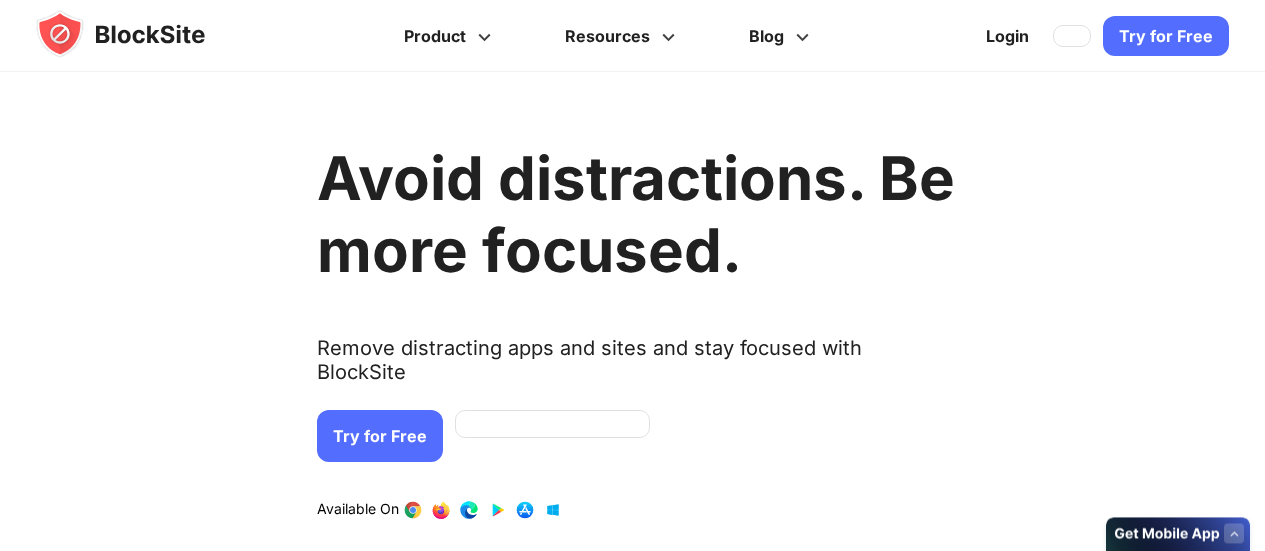 click on "Try for Free" at bounding box center (380, 436) 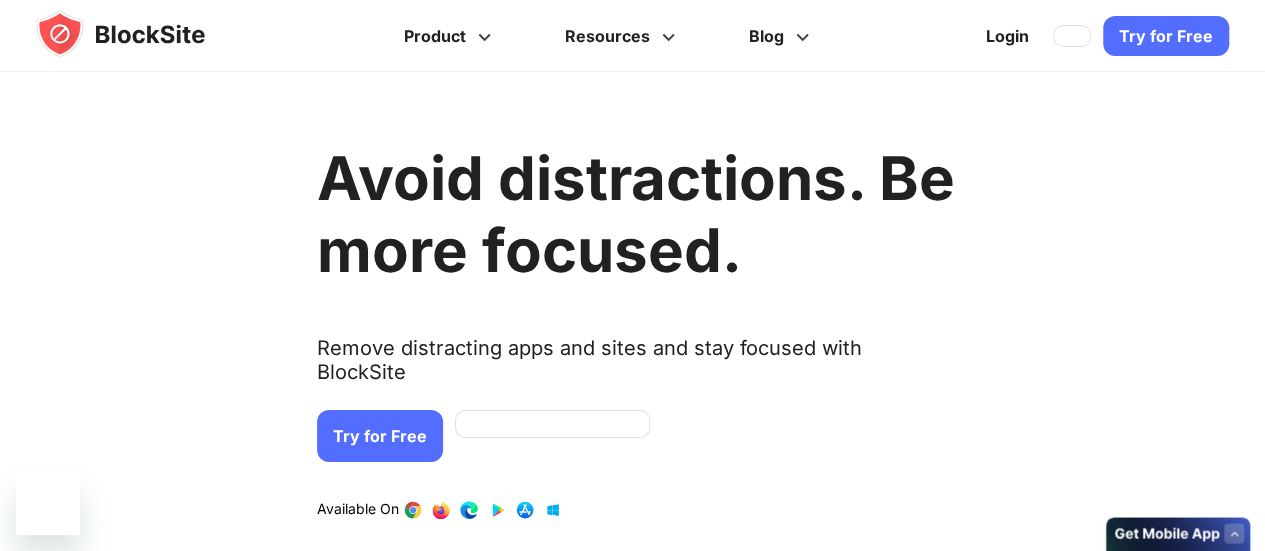 scroll, scrollTop: 0, scrollLeft: 0, axis: both 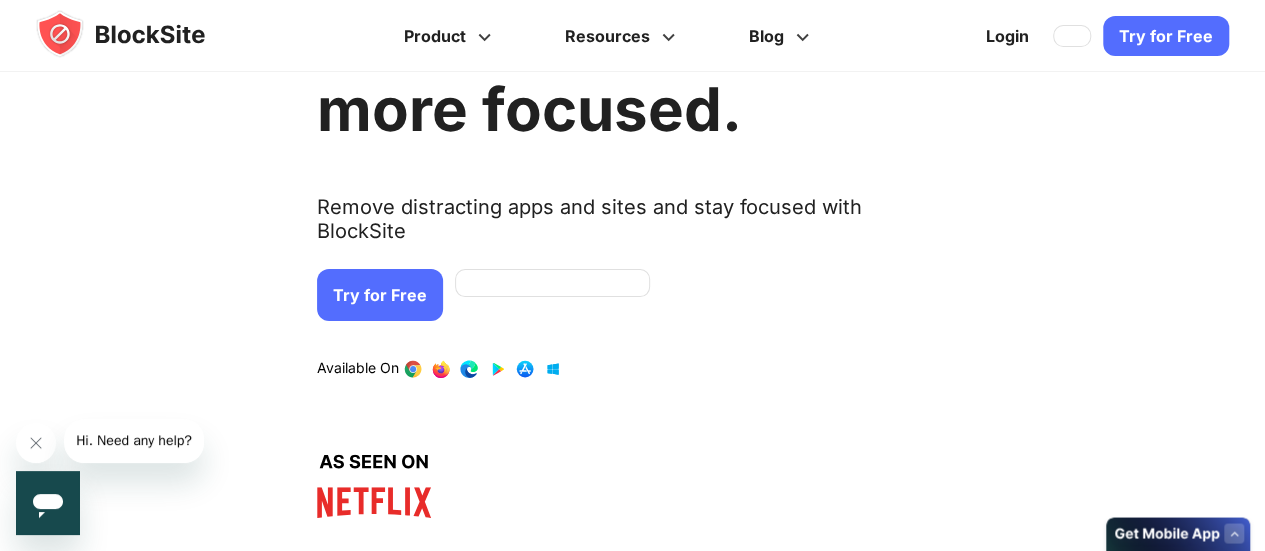 click on "Try for Free" at bounding box center [380, 295] 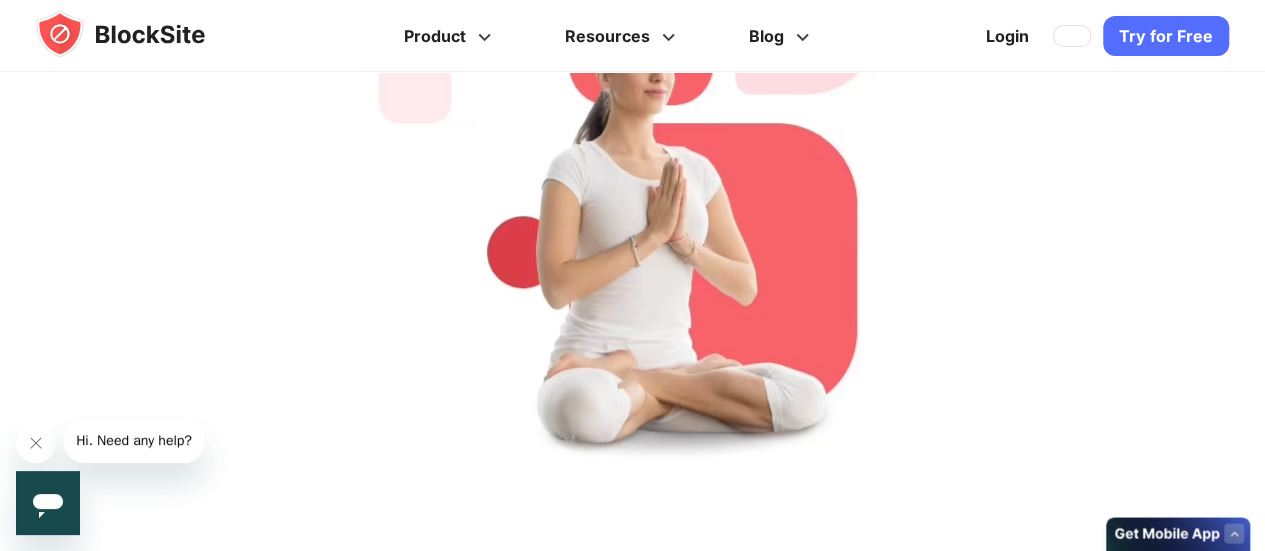 scroll, scrollTop: 784, scrollLeft: 0, axis: vertical 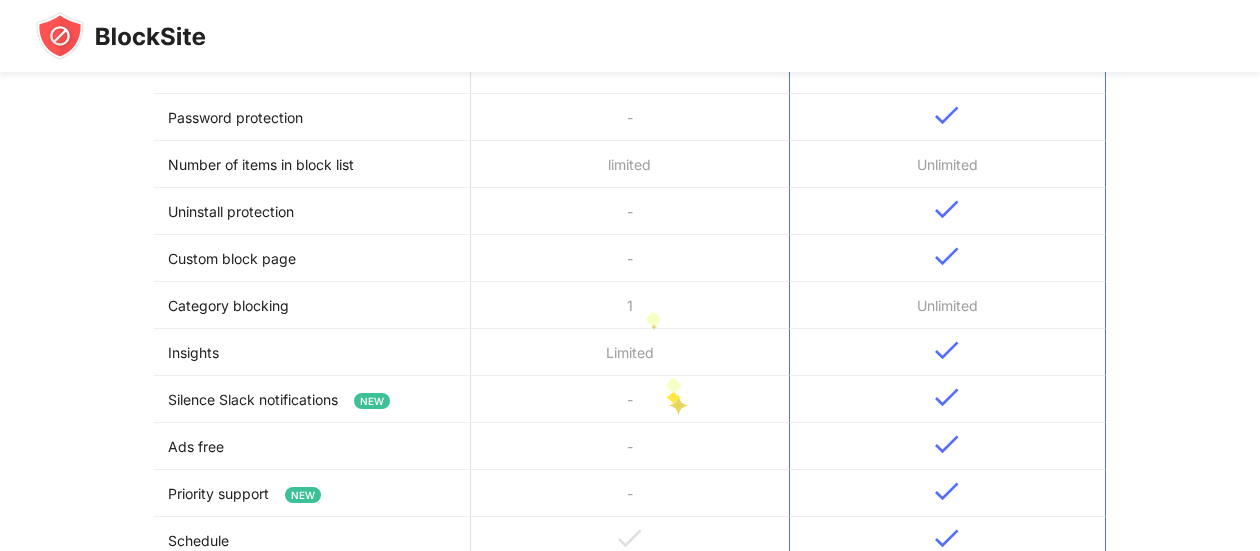 click on "1" at bounding box center (629, 305) 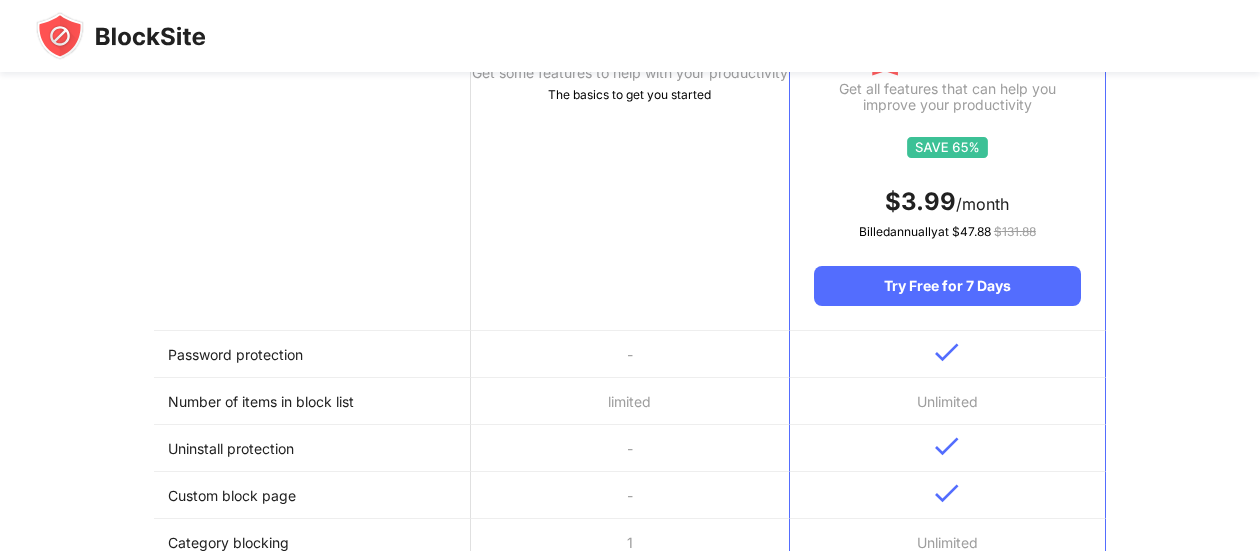 scroll, scrollTop: 0, scrollLeft: 0, axis: both 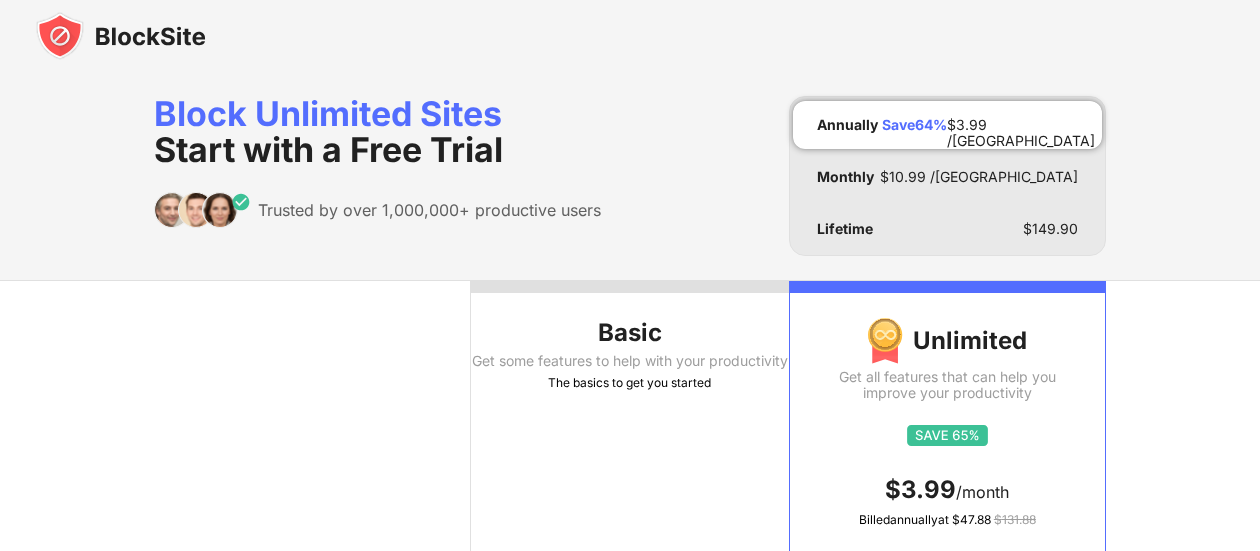 click on "Basic Get some features to help with your productivity The basics to get you started" at bounding box center [629, 450] 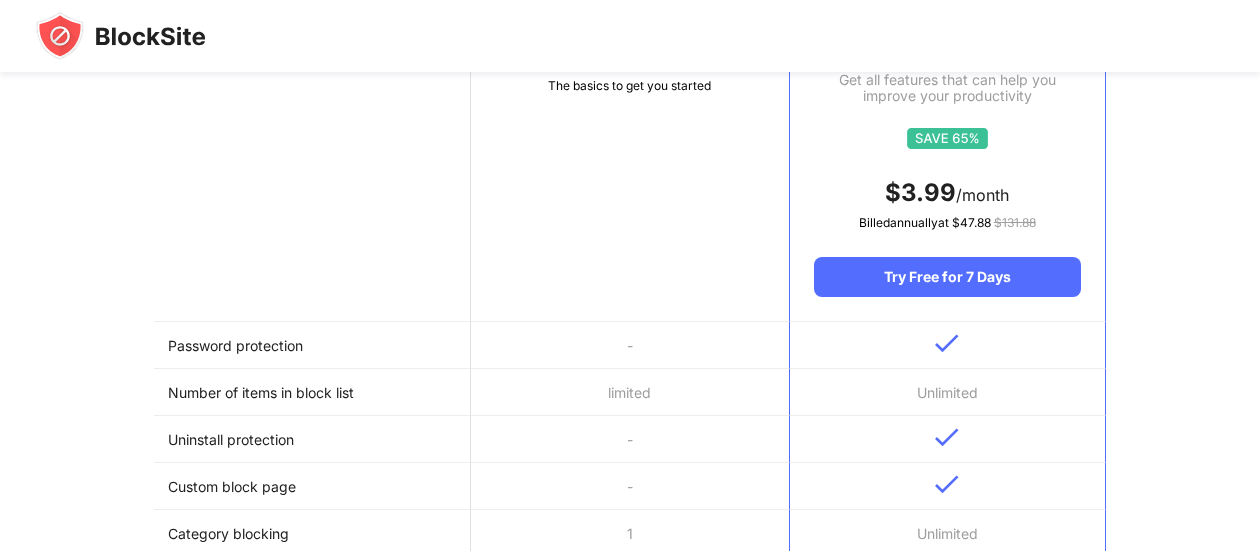 scroll, scrollTop: 336, scrollLeft: 0, axis: vertical 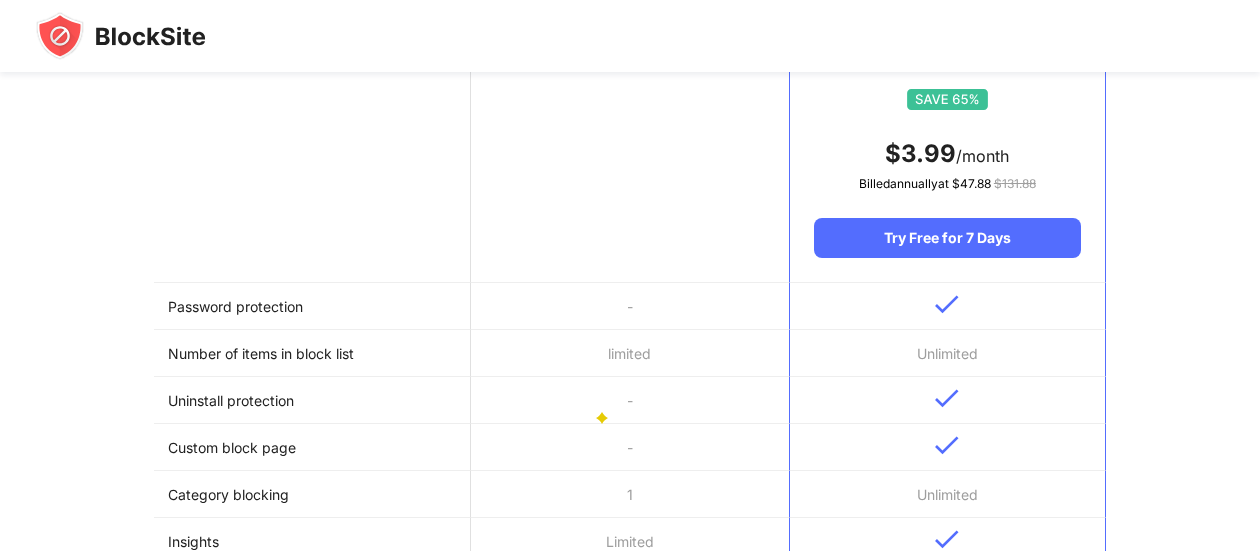 click on "limited" at bounding box center (629, 353) 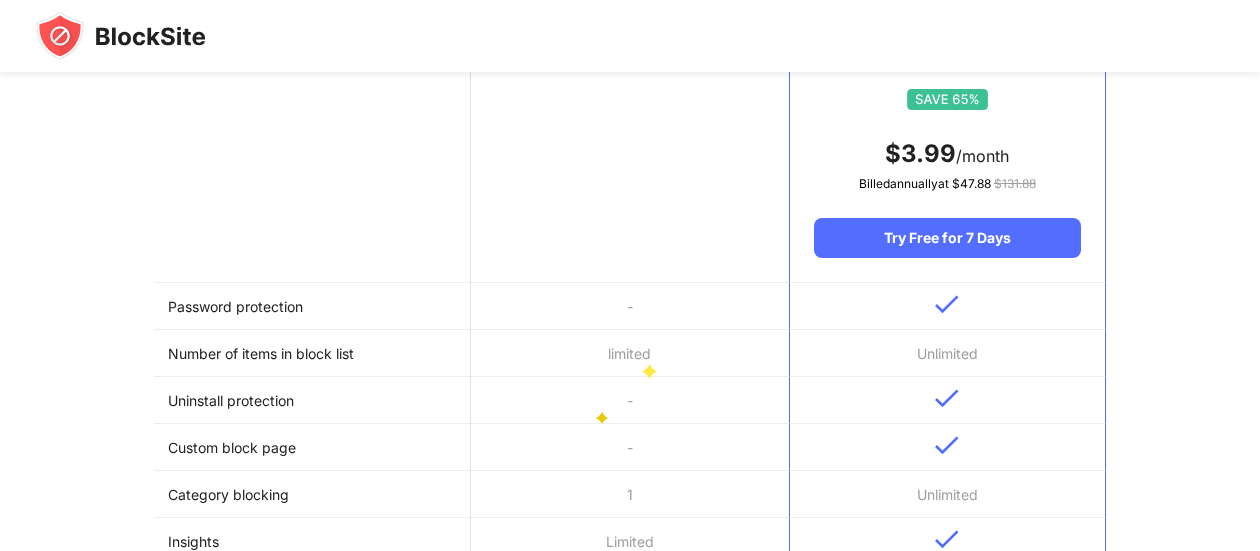 click on "limited" at bounding box center (629, 353) 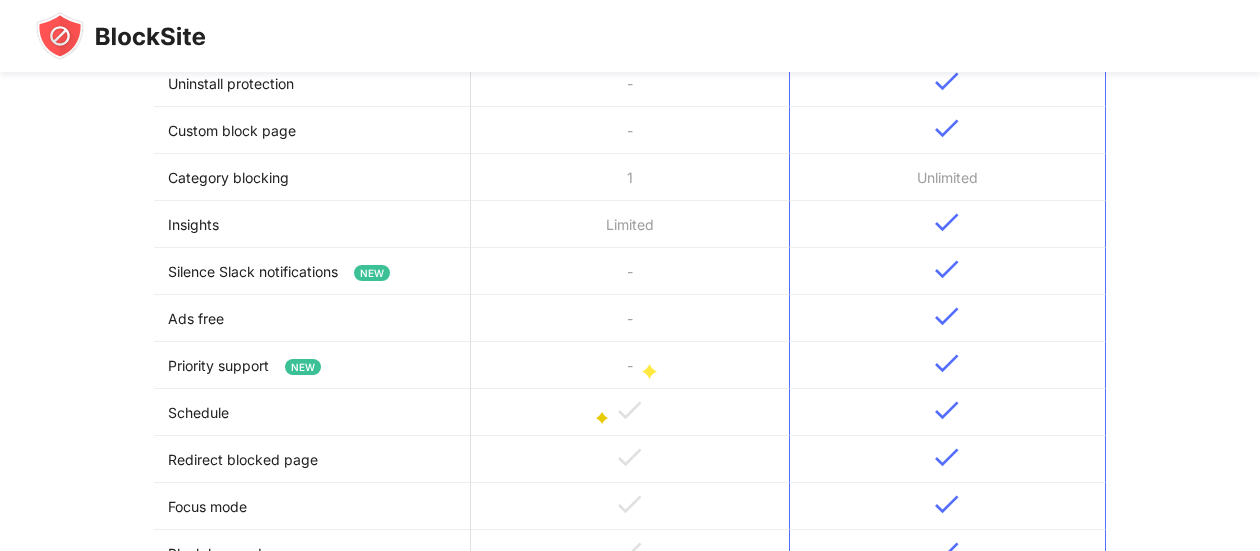 scroll, scrollTop: 654, scrollLeft: 0, axis: vertical 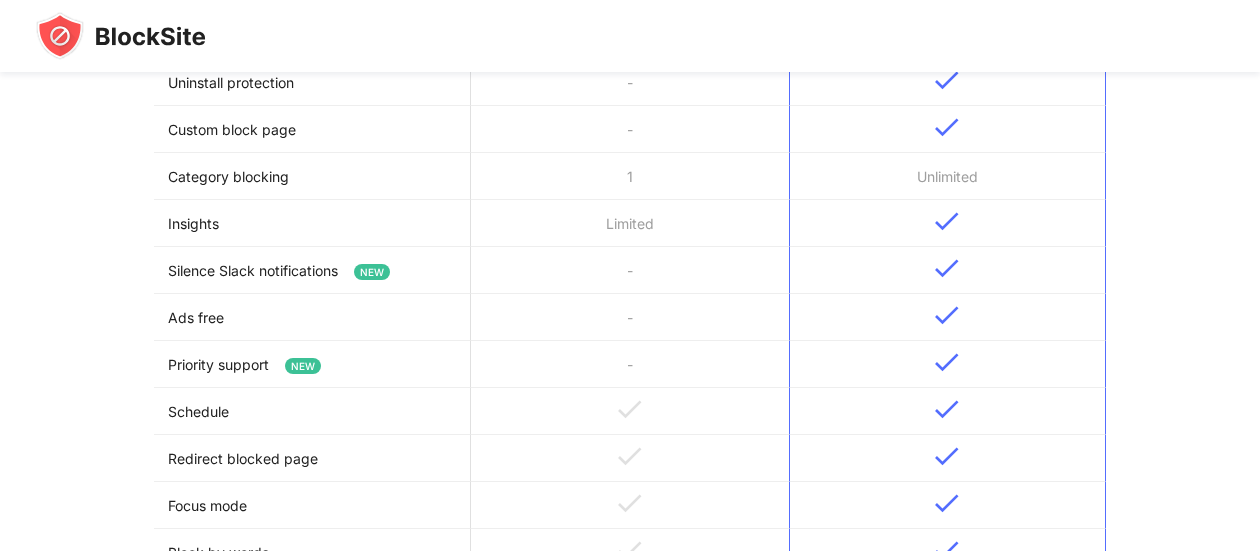 drag, startPoint x: 644, startPoint y: 360, endPoint x: 628, endPoint y: 361, distance: 16.03122 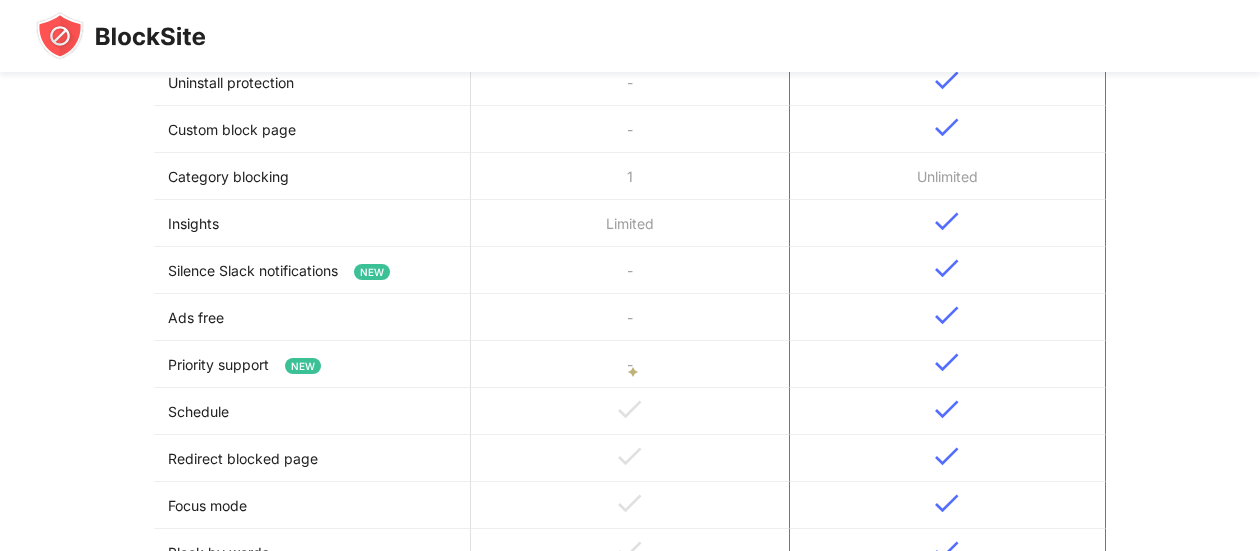 click on "-" at bounding box center (629, 364) 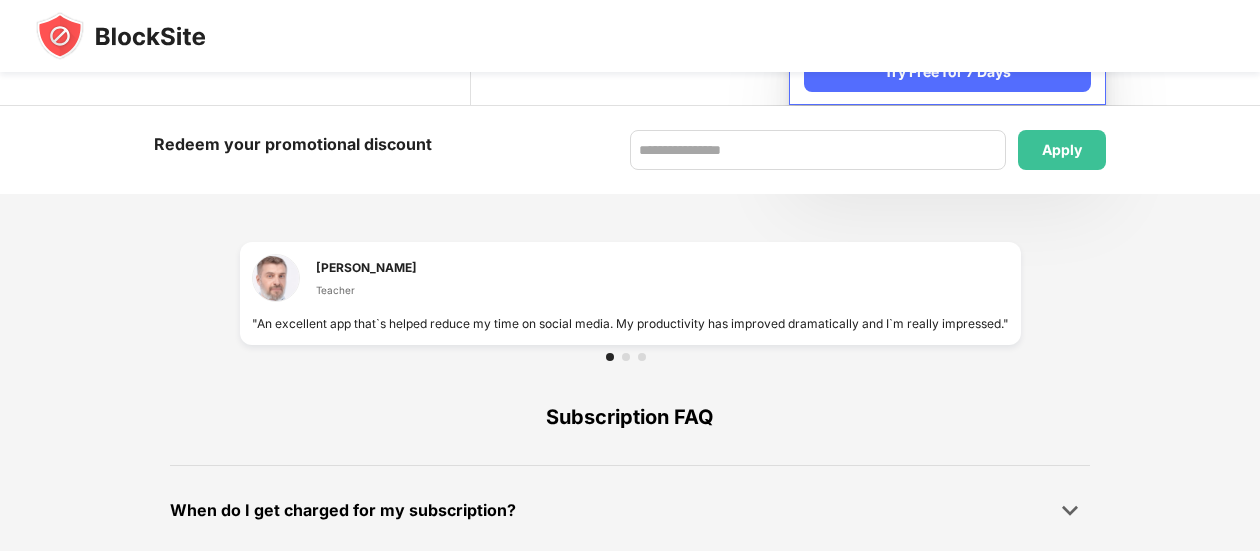 scroll, scrollTop: 1292, scrollLeft: 0, axis: vertical 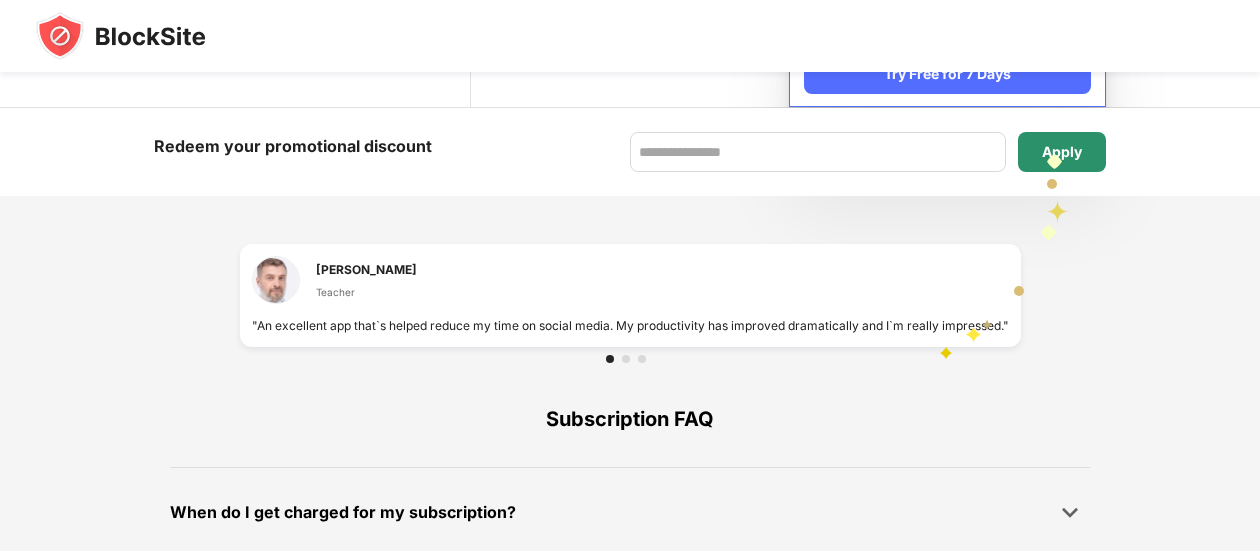 click on "Apply" at bounding box center (1062, 152) 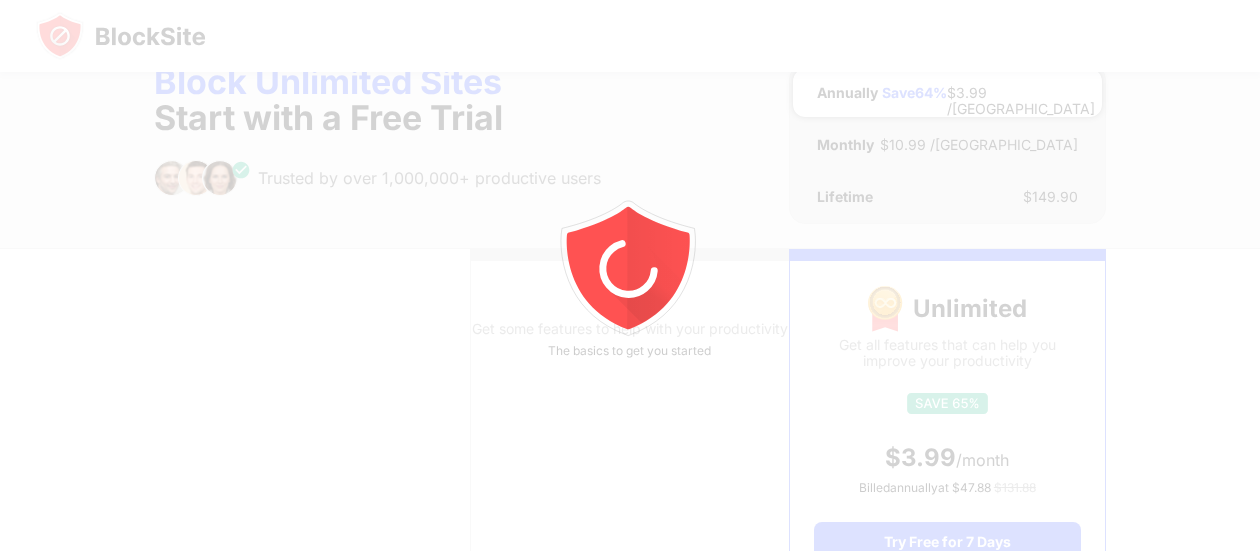 scroll, scrollTop: 0, scrollLeft: 0, axis: both 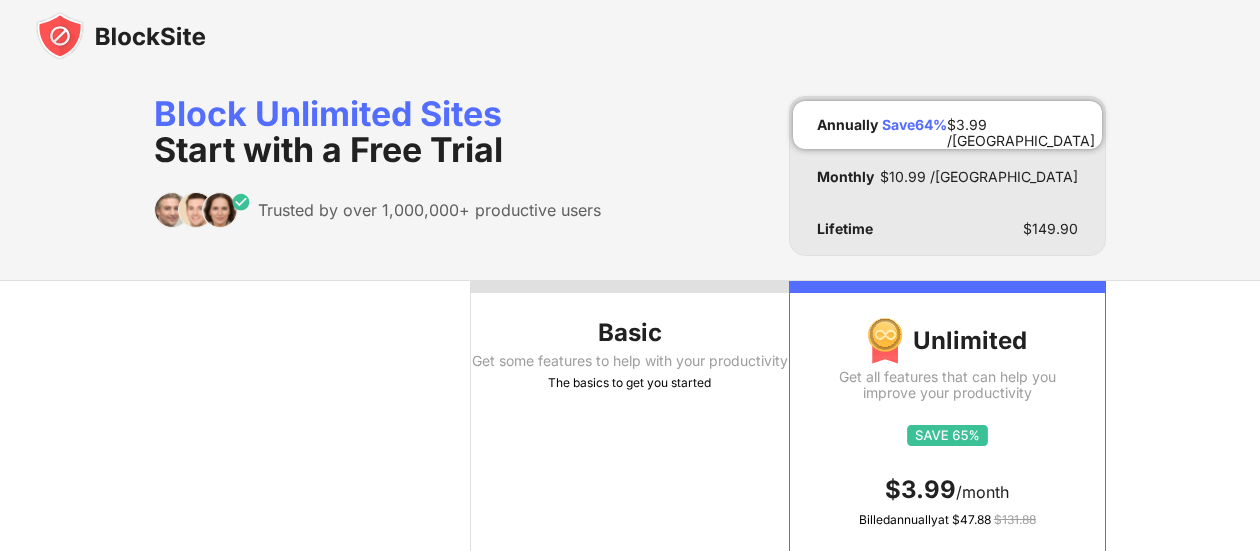 click at bounding box center (629, 287) 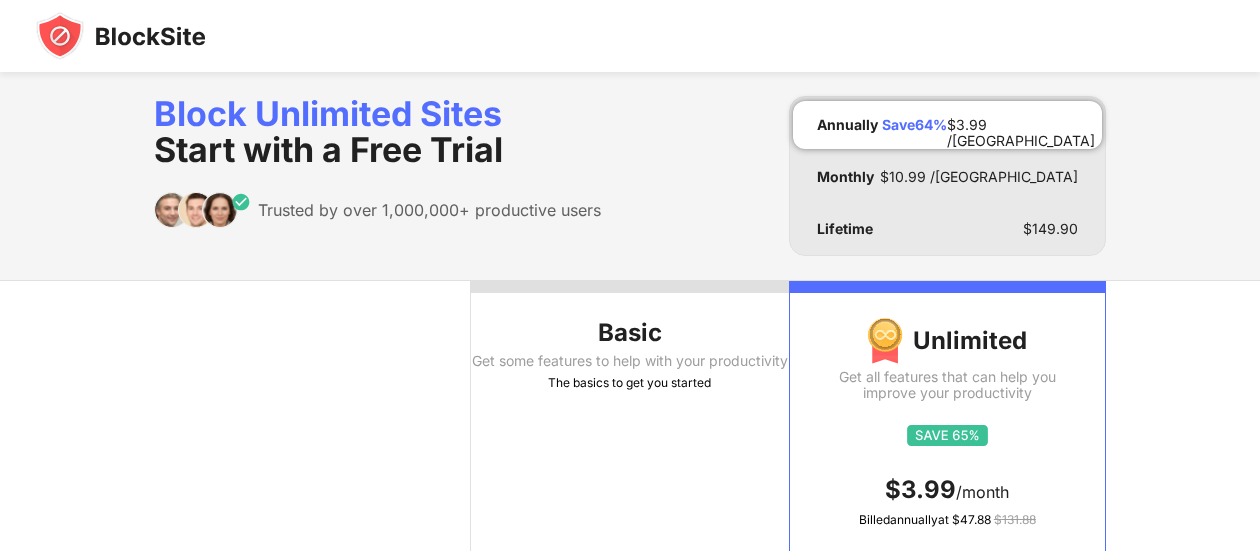 scroll, scrollTop: 416, scrollLeft: 0, axis: vertical 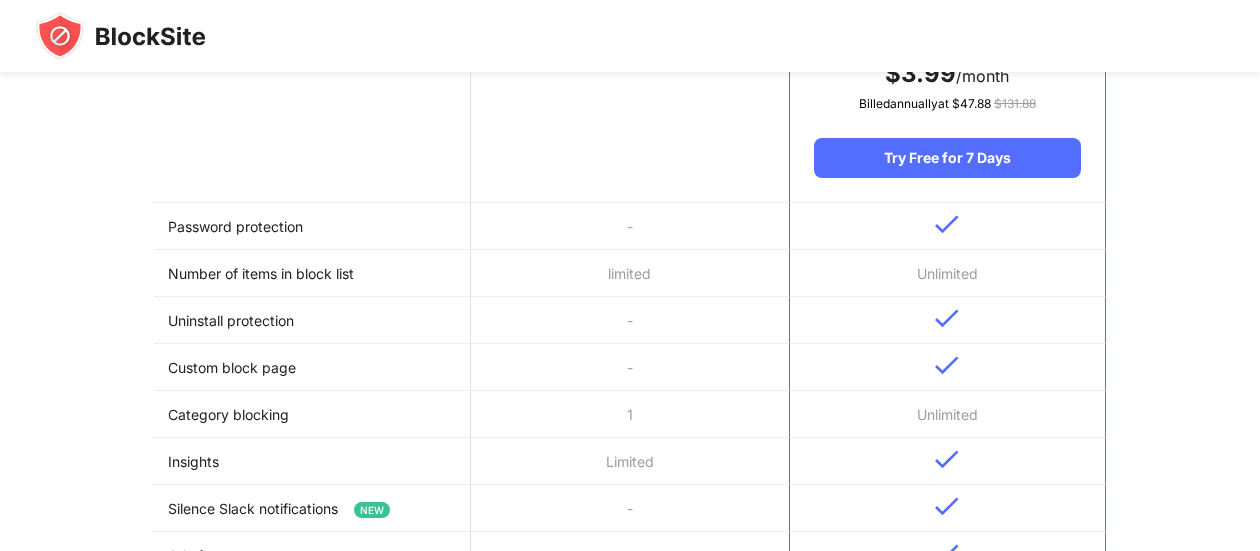 click on "Limited" at bounding box center [629, 461] 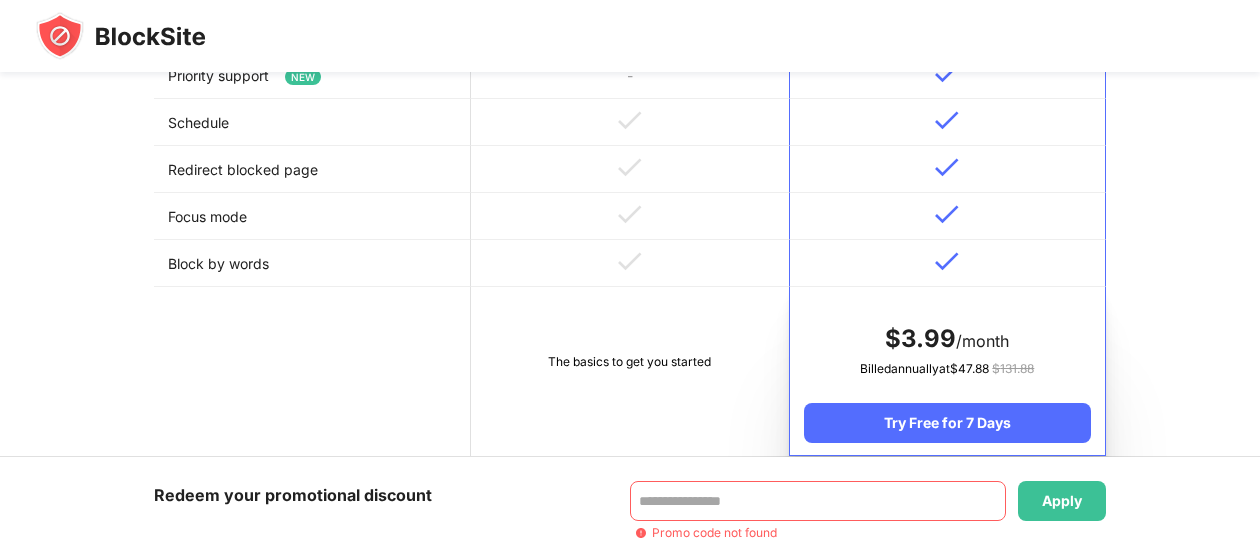 click on "The basics to get you started" at bounding box center (629, 371) 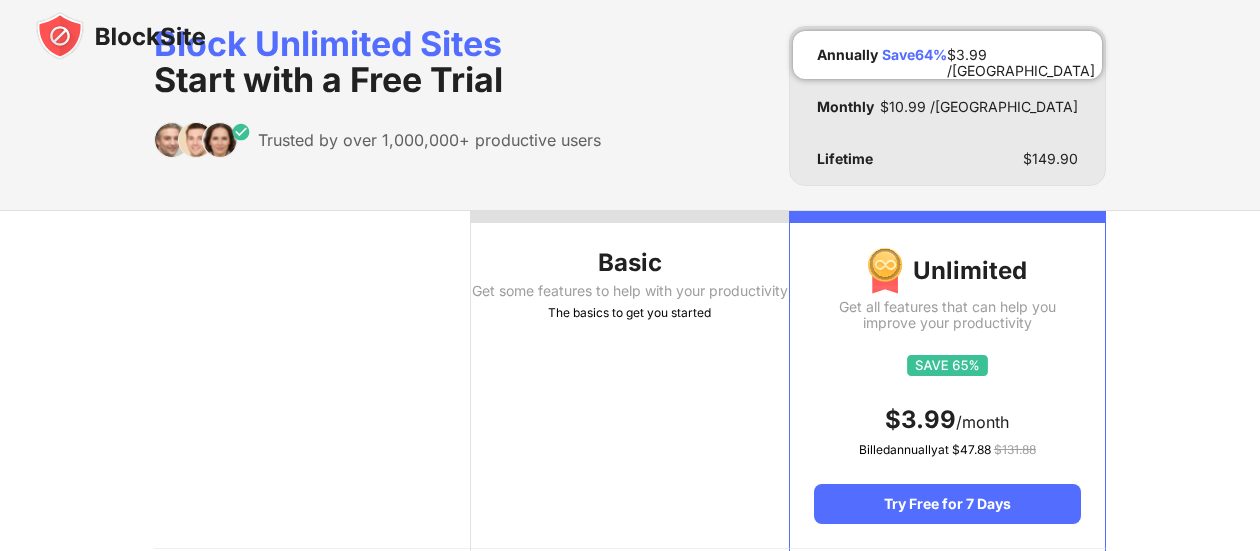 scroll, scrollTop: 0, scrollLeft: 0, axis: both 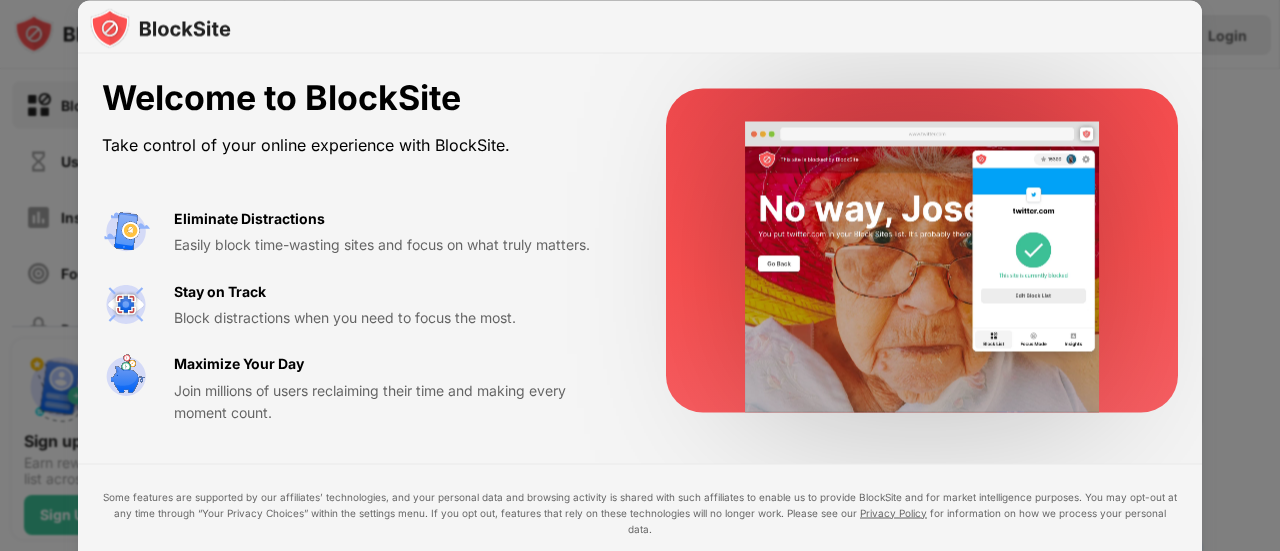 click on "Welcome to BlockSite" at bounding box center [360, 98] 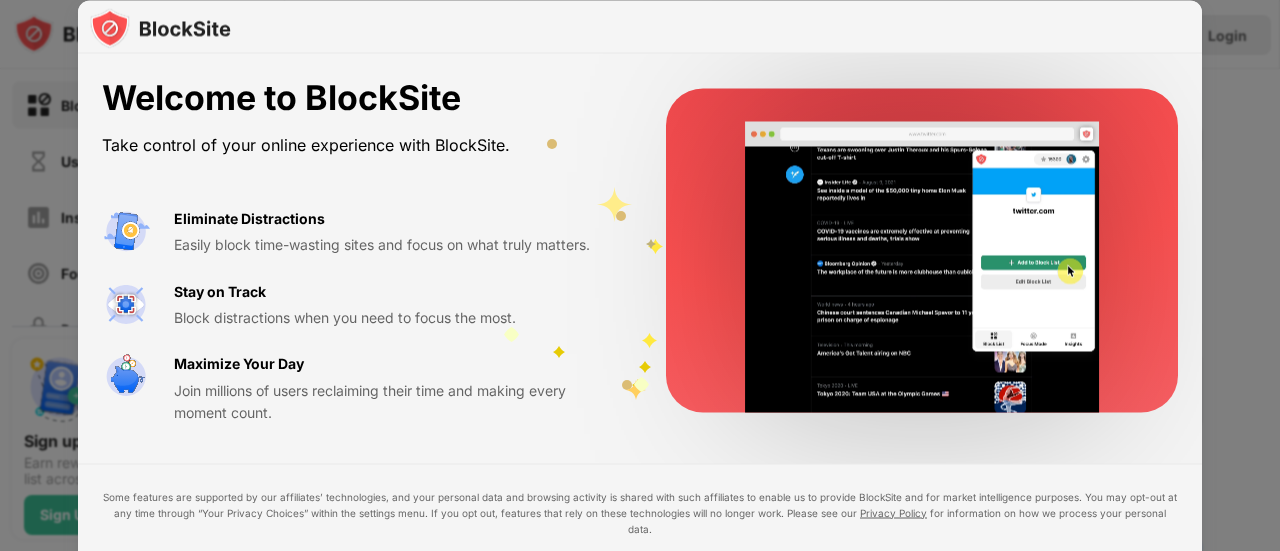 click on "Block distractions when you need to focus the most." at bounding box center [396, 317] 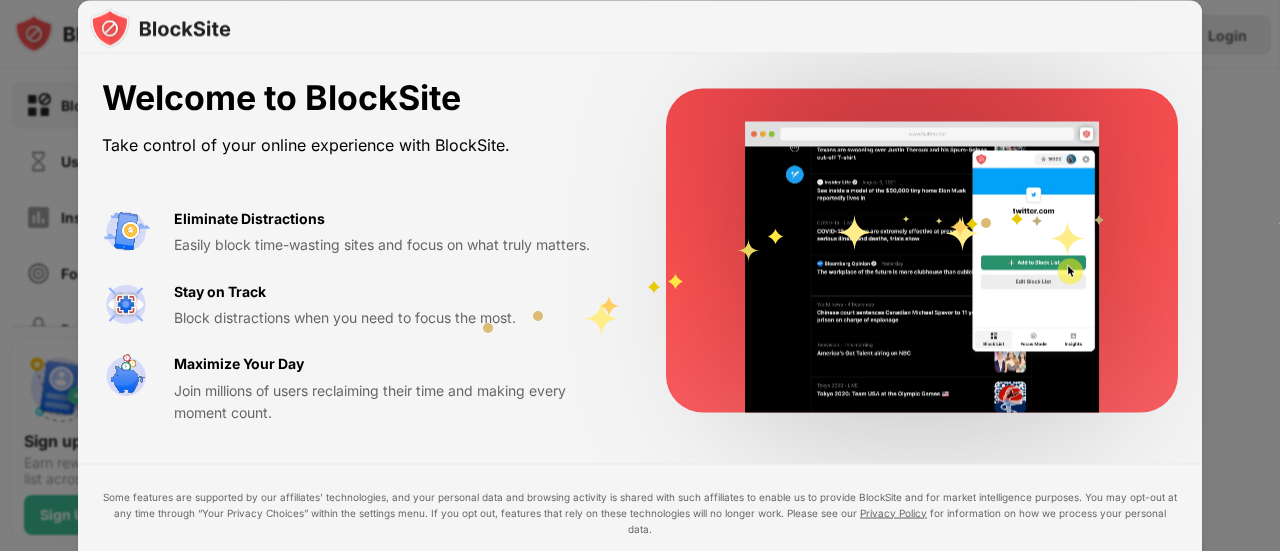 click at bounding box center [640, 275] 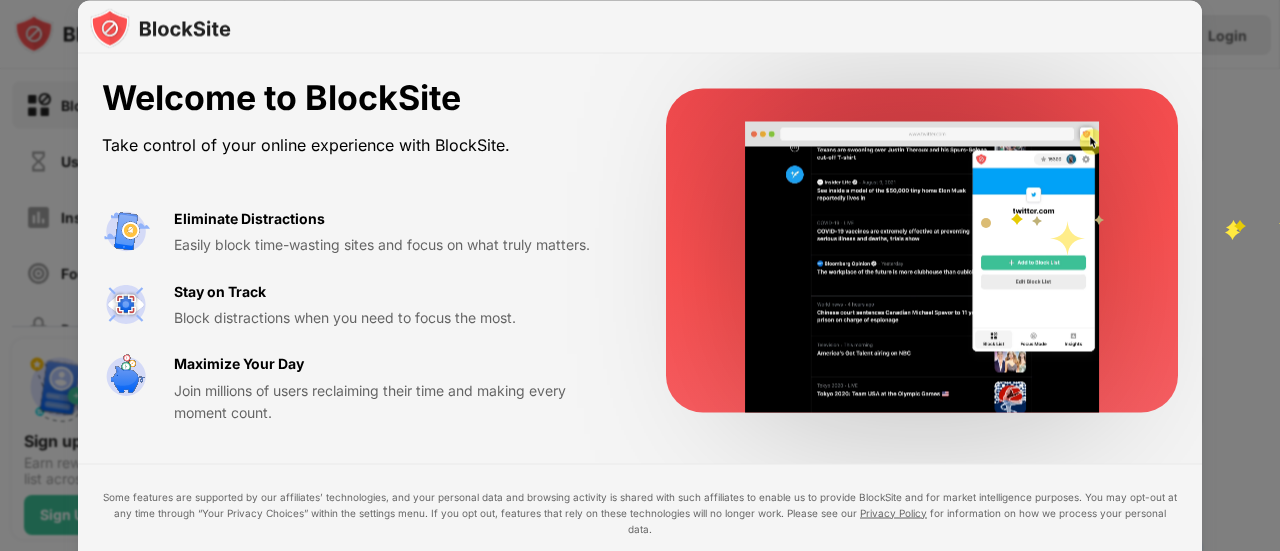 click at bounding box center [640, 275] 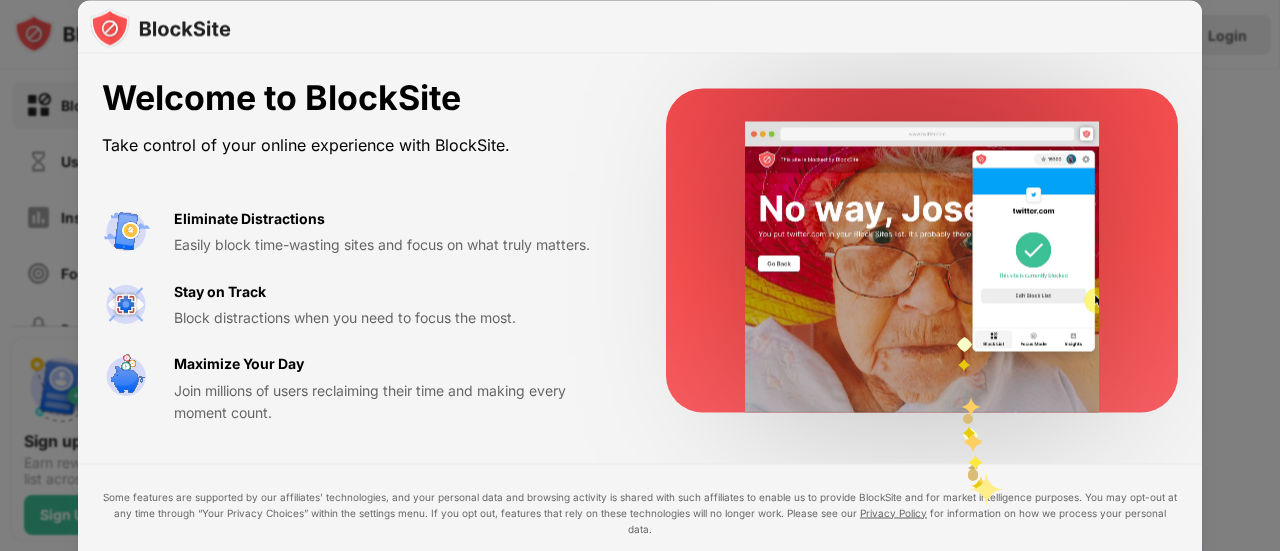 click on "Some features are supported by our affiliates’ technologies, and your personal data and browsing activity is shared with such affiliates to enable us to provide BlockSite and for market intelligence purposes. You may opt-out at any time through “Your Privacy Choices” within the settings menu. If you opt out, features that rely on these technologies will no longer work. Please see our   Privacy Policy   for information on how we process your personal data. I Accept Maybe Later" at bounding box center [640, 551] 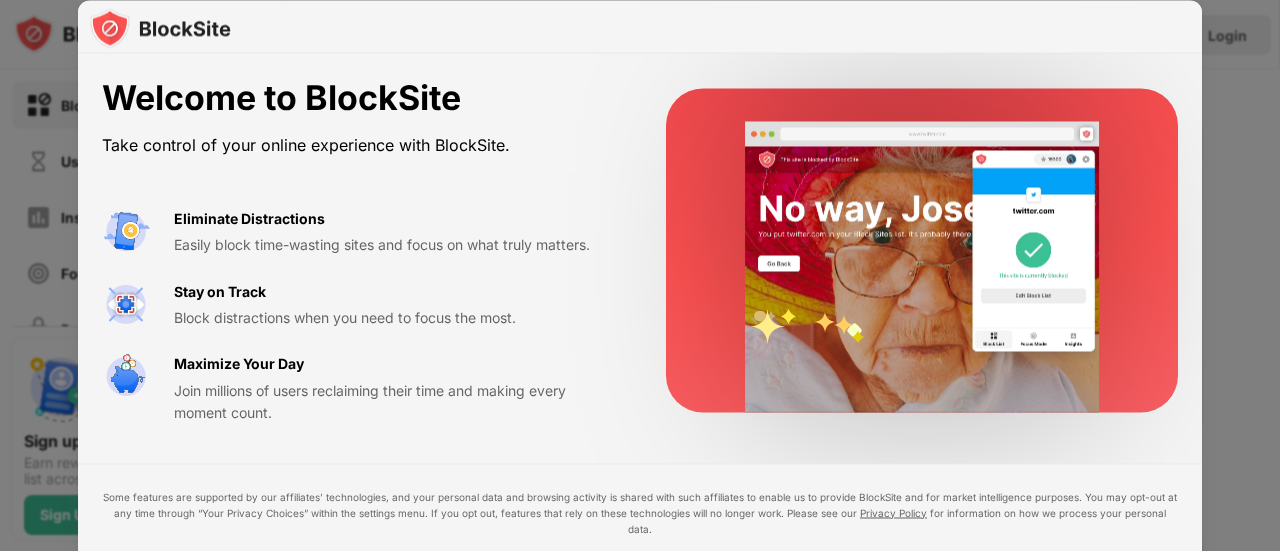 click on "Eliminate Distractions Easily block time-wasting sites and focus on what truly matters. Stay on Track Block distractions when you need to focus the most. Maximize Your Day Join millions of users reclaiming their time and making every moment count." at bounding box center (360, 315) 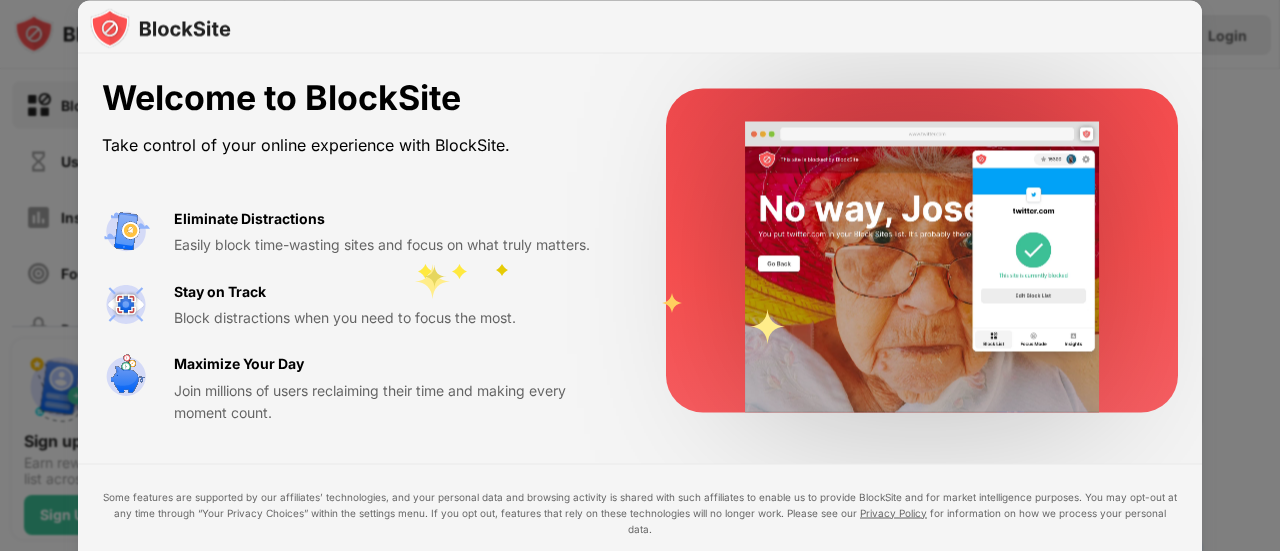 click on "Maximize Your Day Join millions of users reclaiming their time and making every moment count." at bounding box center (396, 388) 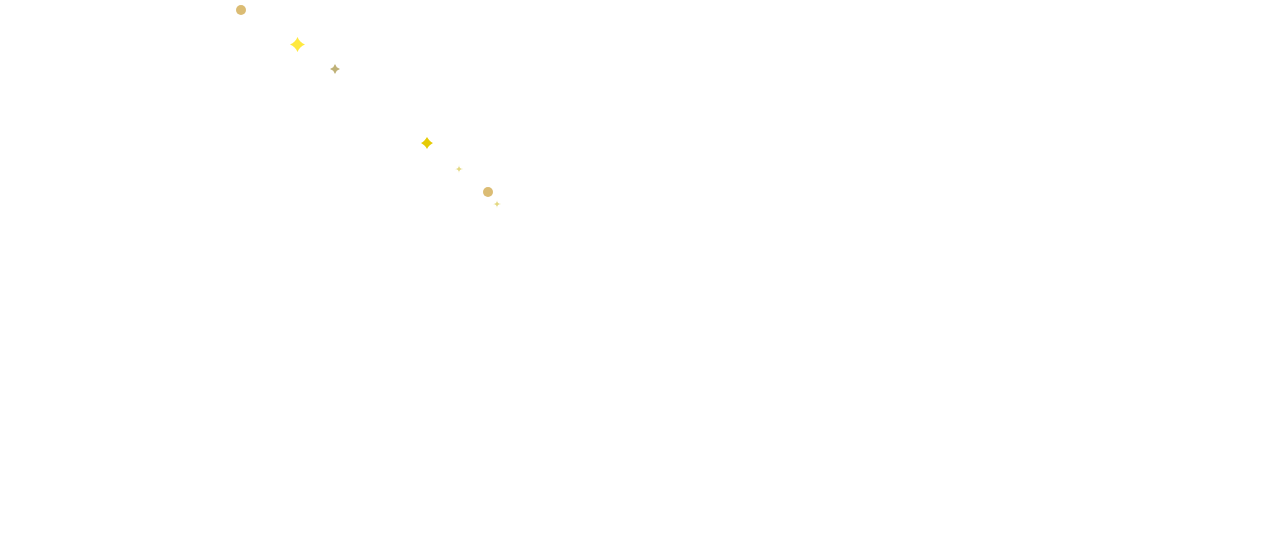 scroll, scrollTop: 0, scrollLeft: 0, axis: both 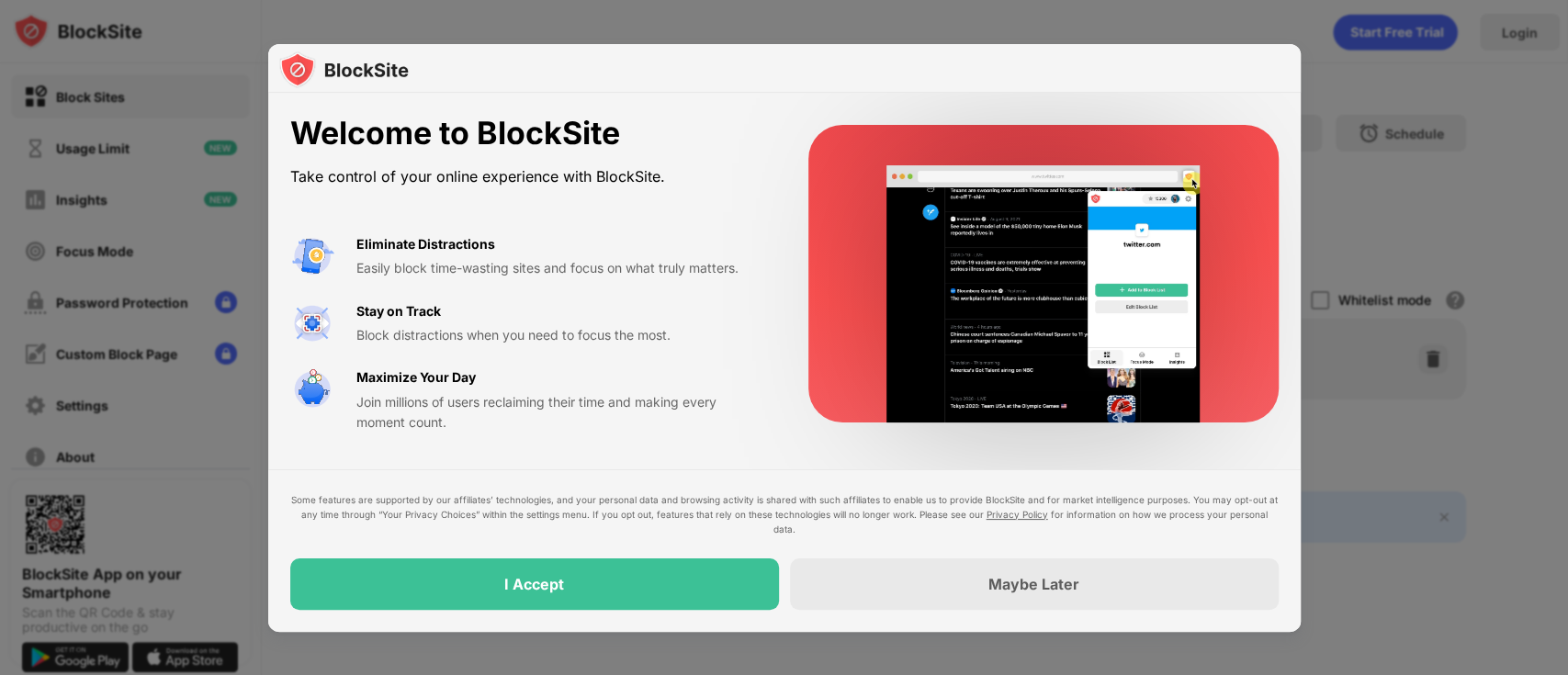 drag, startPoint x: 1075, startPoint y: 1, endPoint x: 1029, endPoint y: 638, distance: 638.6588 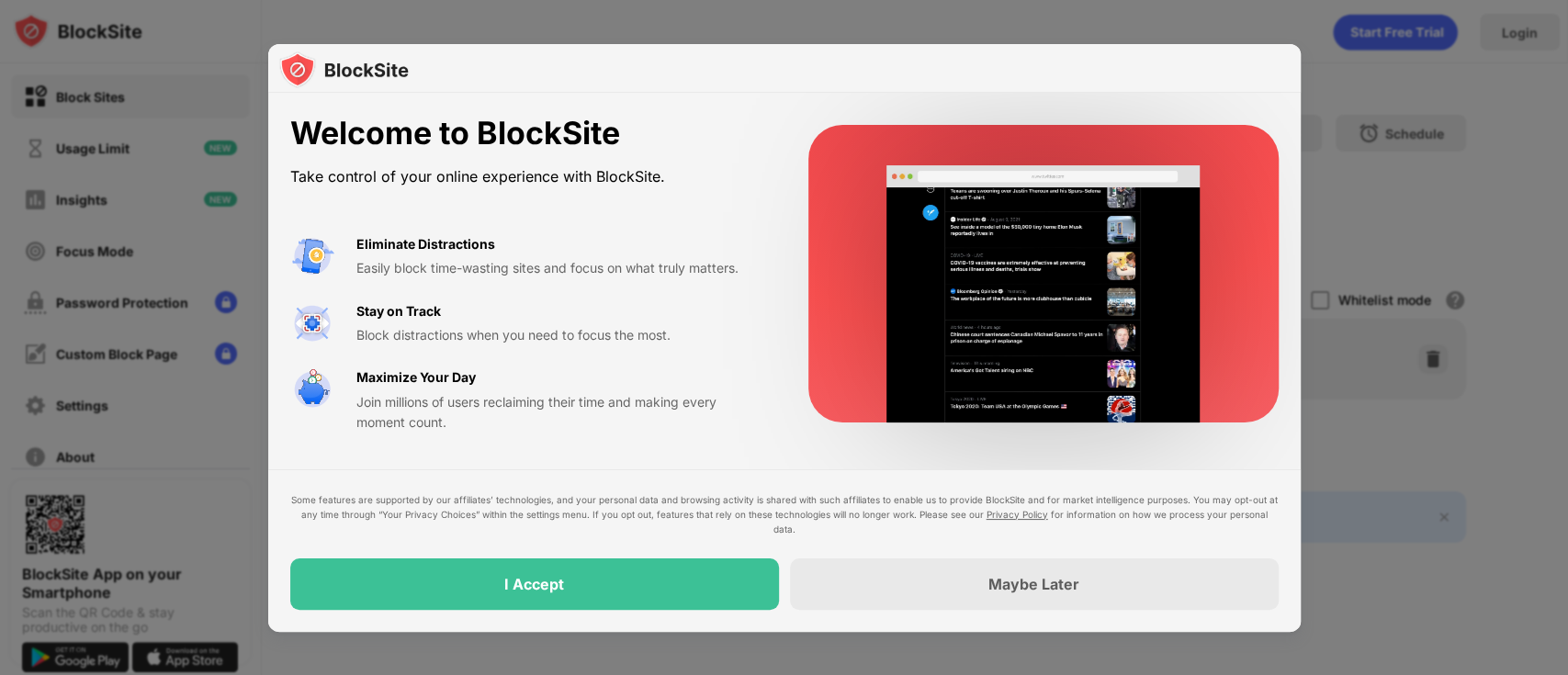 click at bounding box center [784, 337] 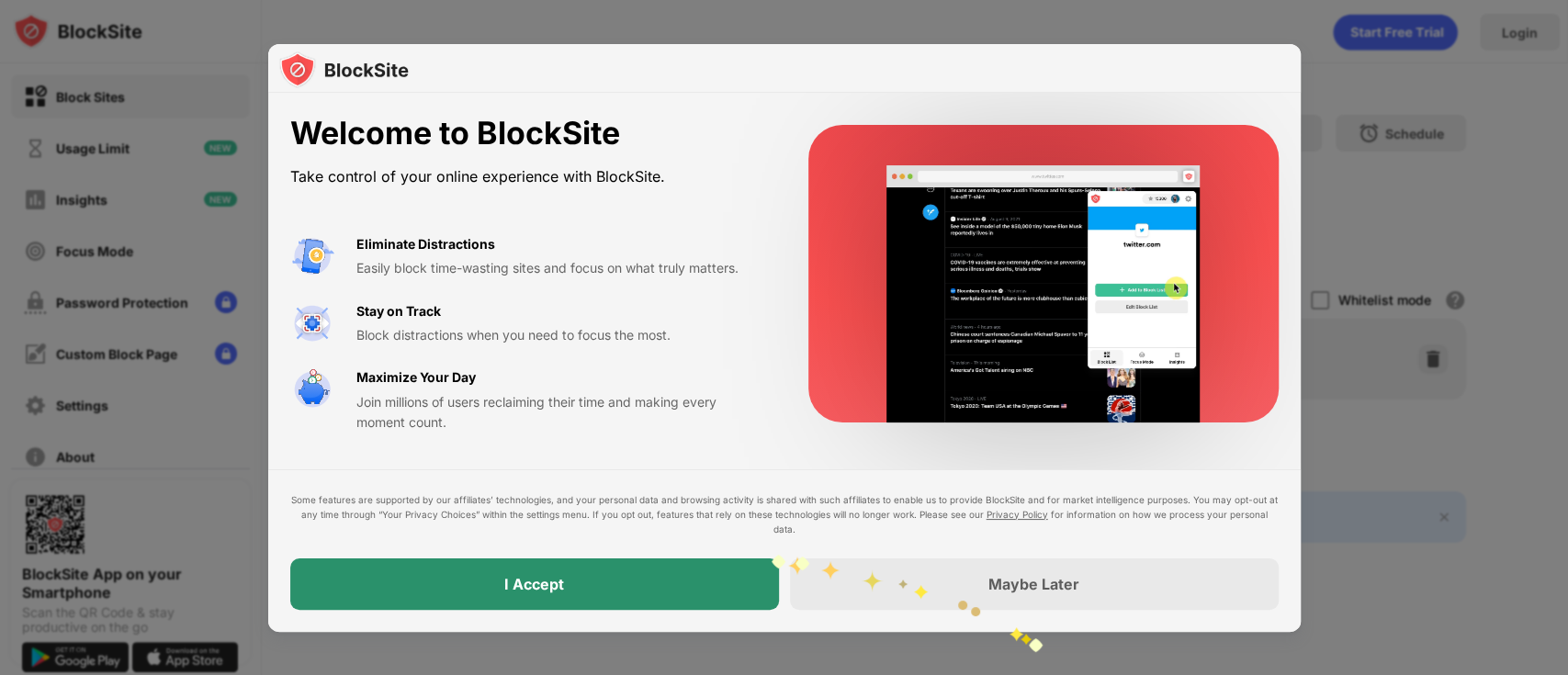 click on "I Accept" at bounding box center (535, 584) 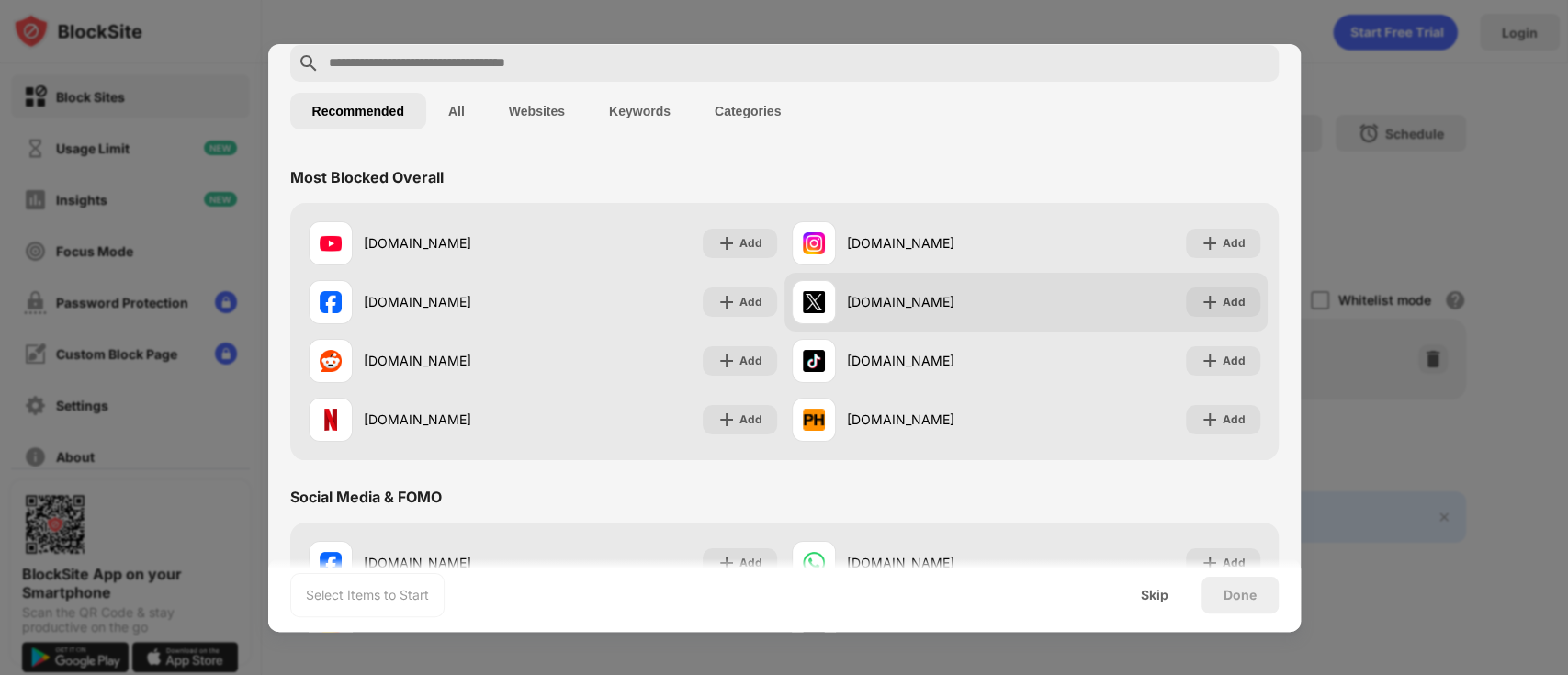 scroll, scrollTop: 0, scrollLeft: 0, axis: both 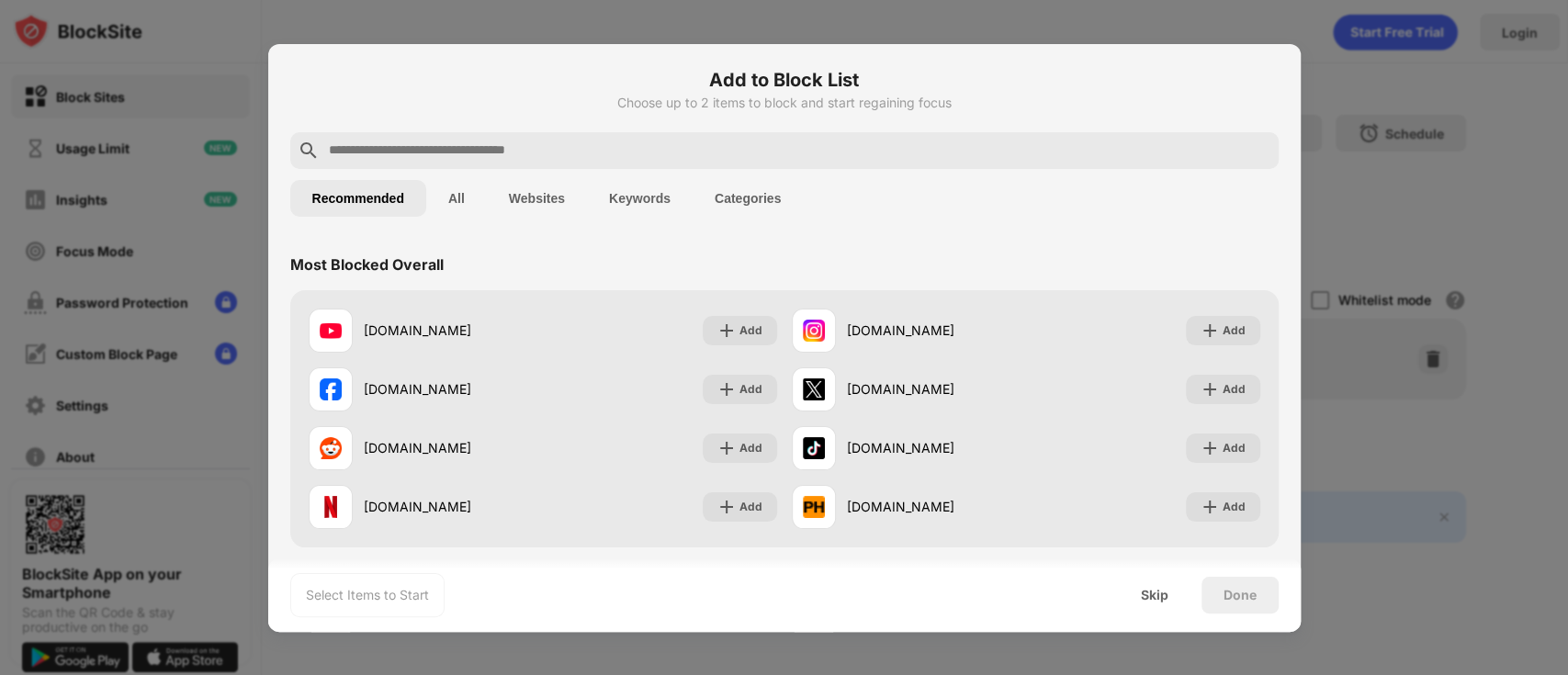 click at bounding box center [799, 151] 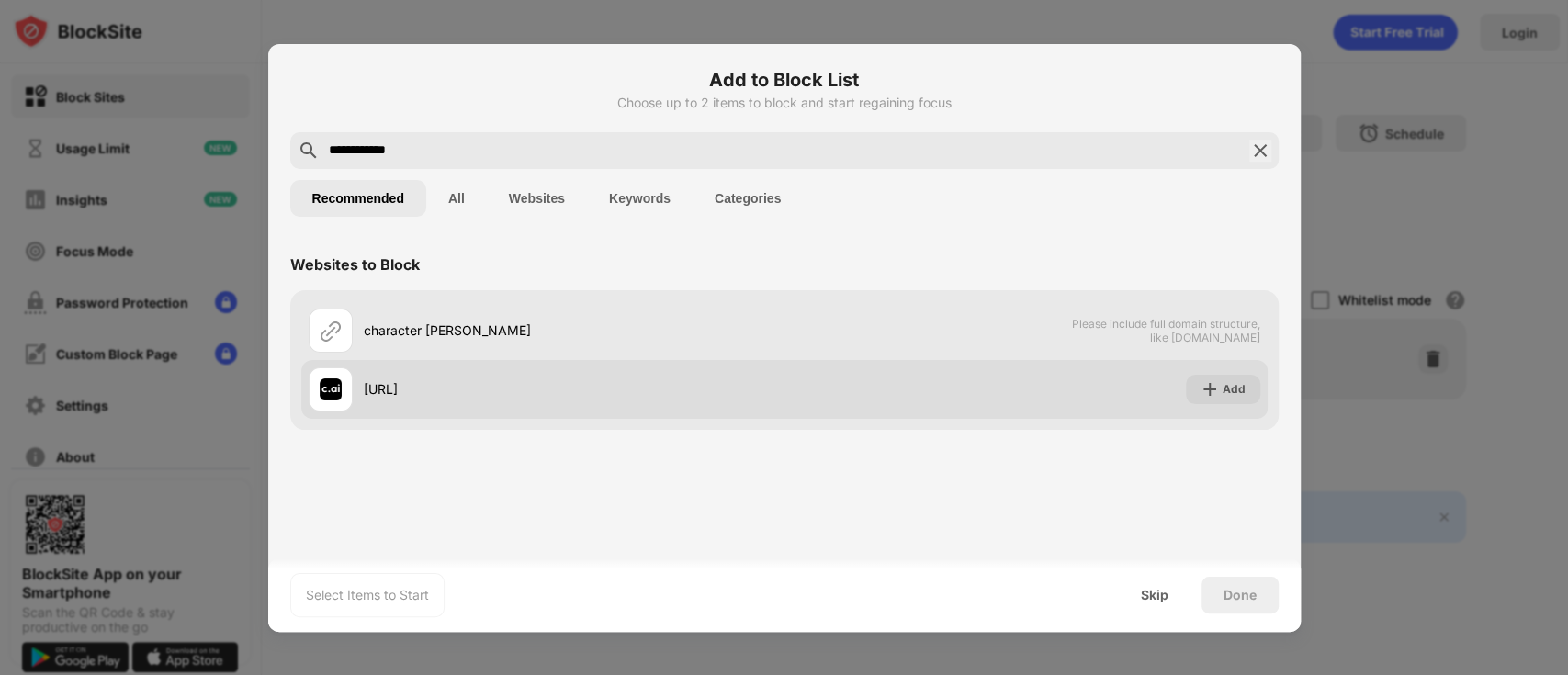 type on "**********" 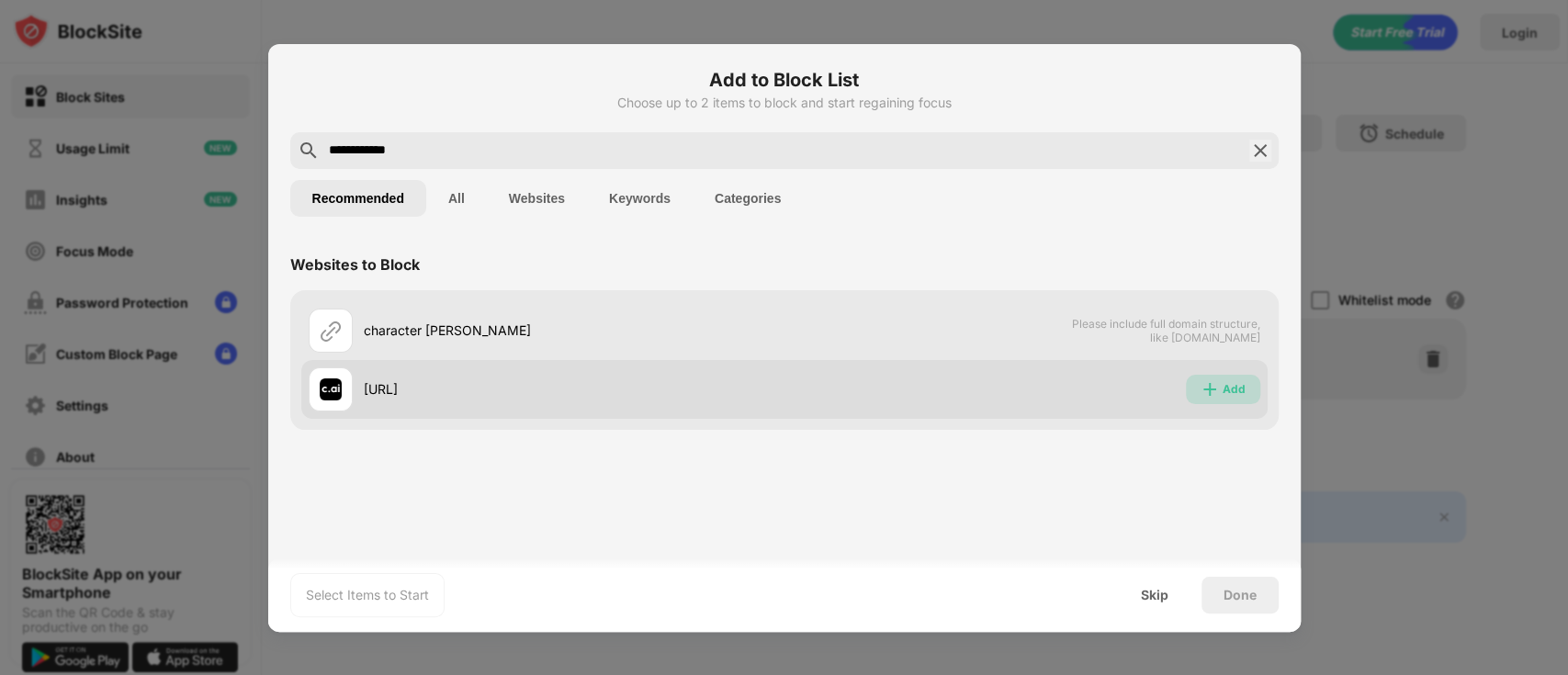 click on "Add" at bounding box center (1234, 389) 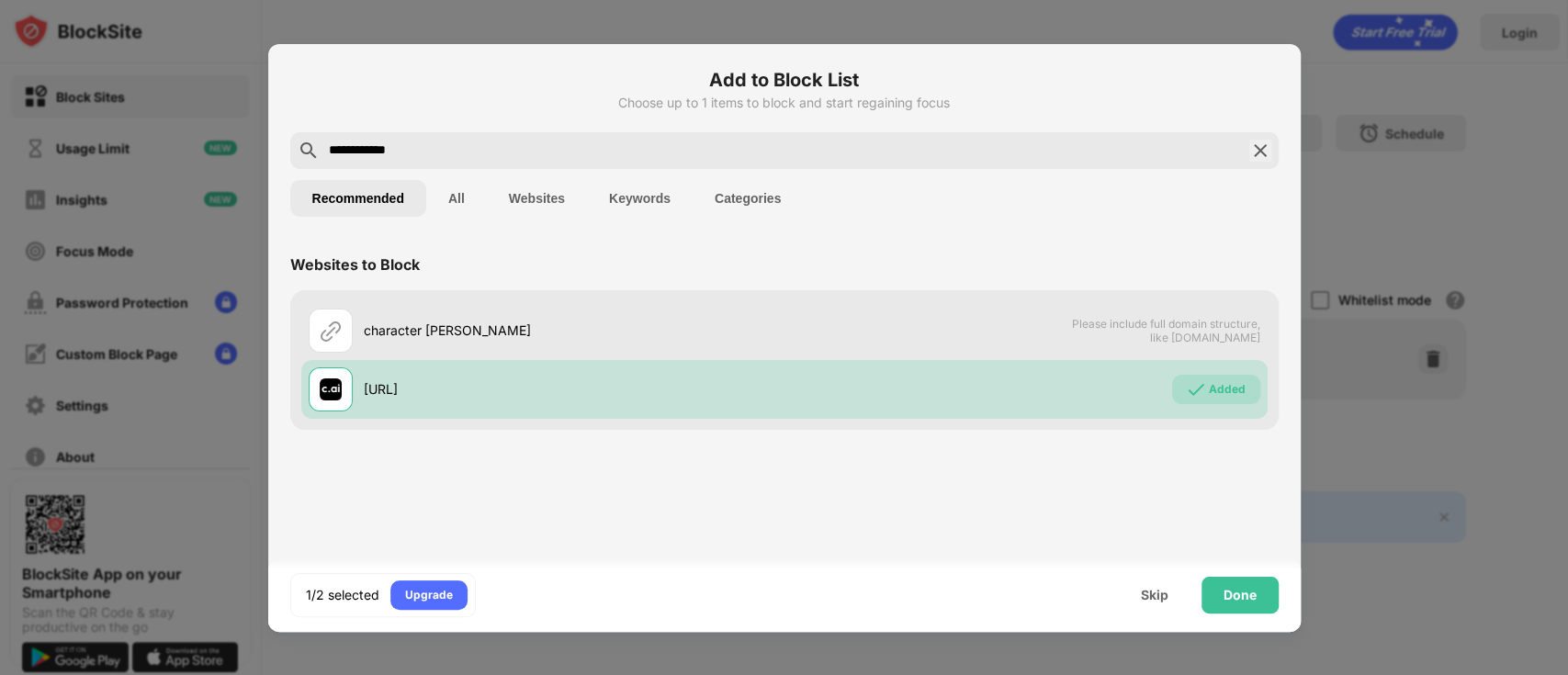 click on "Done" at bounding box center (1240, 595) 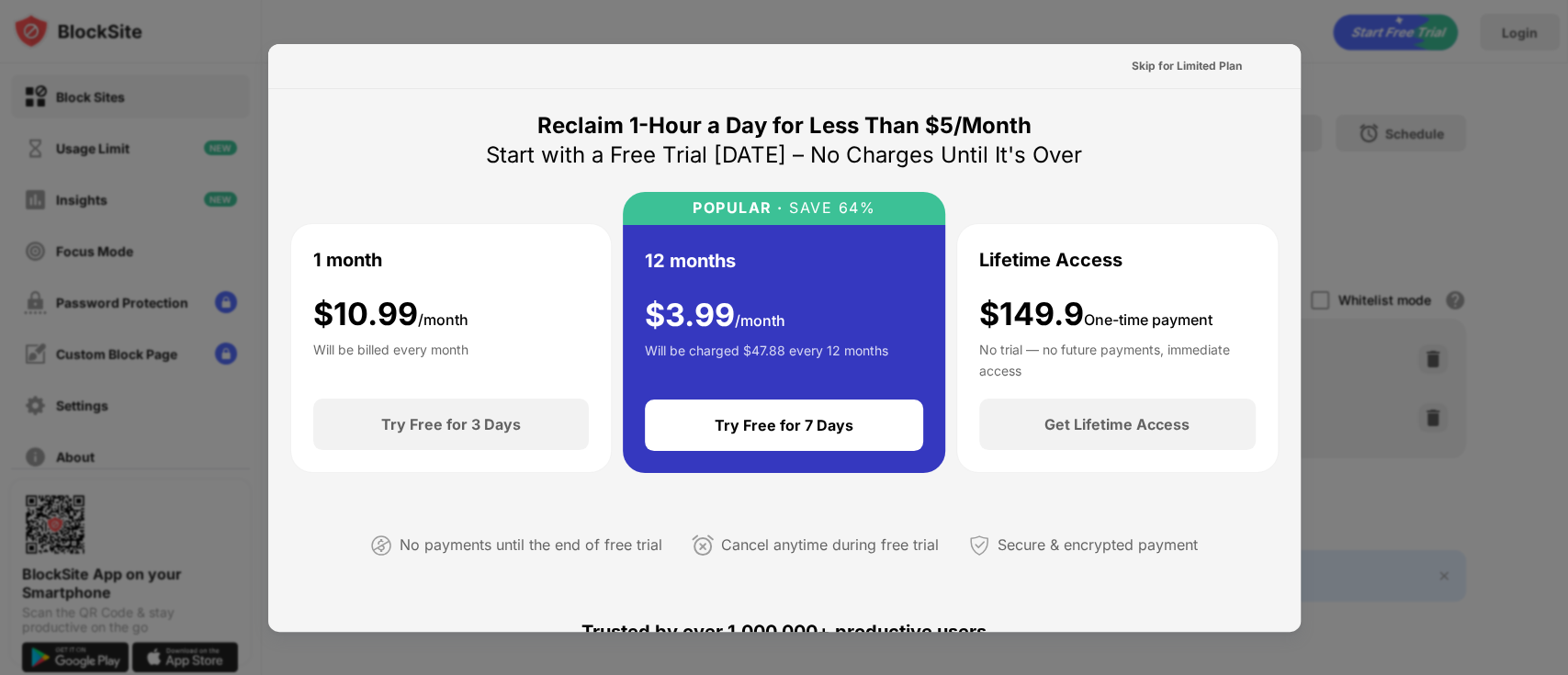 click at bounding box center (784, 337) 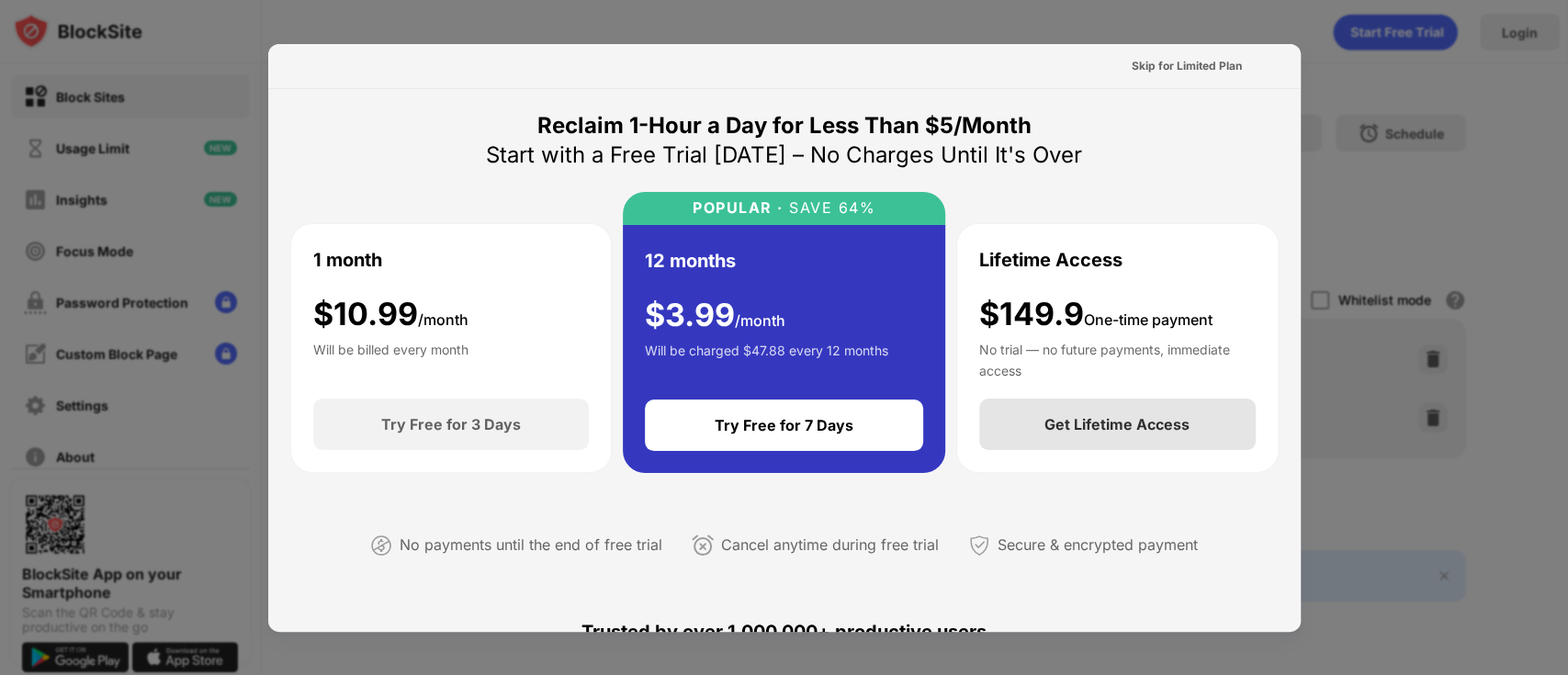 scroll, scrollTop: 268, scrollLeft: 0, axis: vertical 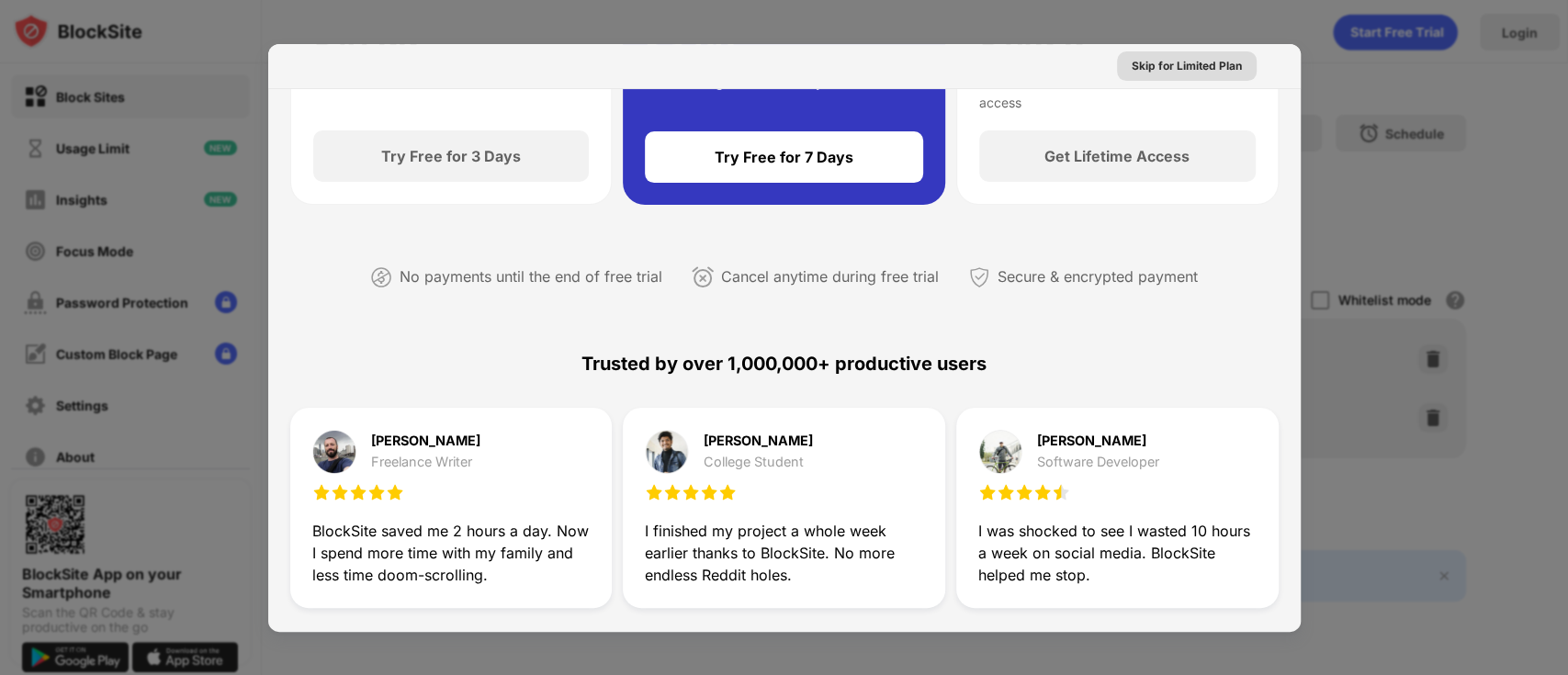 click on "Skip for Limited Plan" at bounding box center (1187, 66) 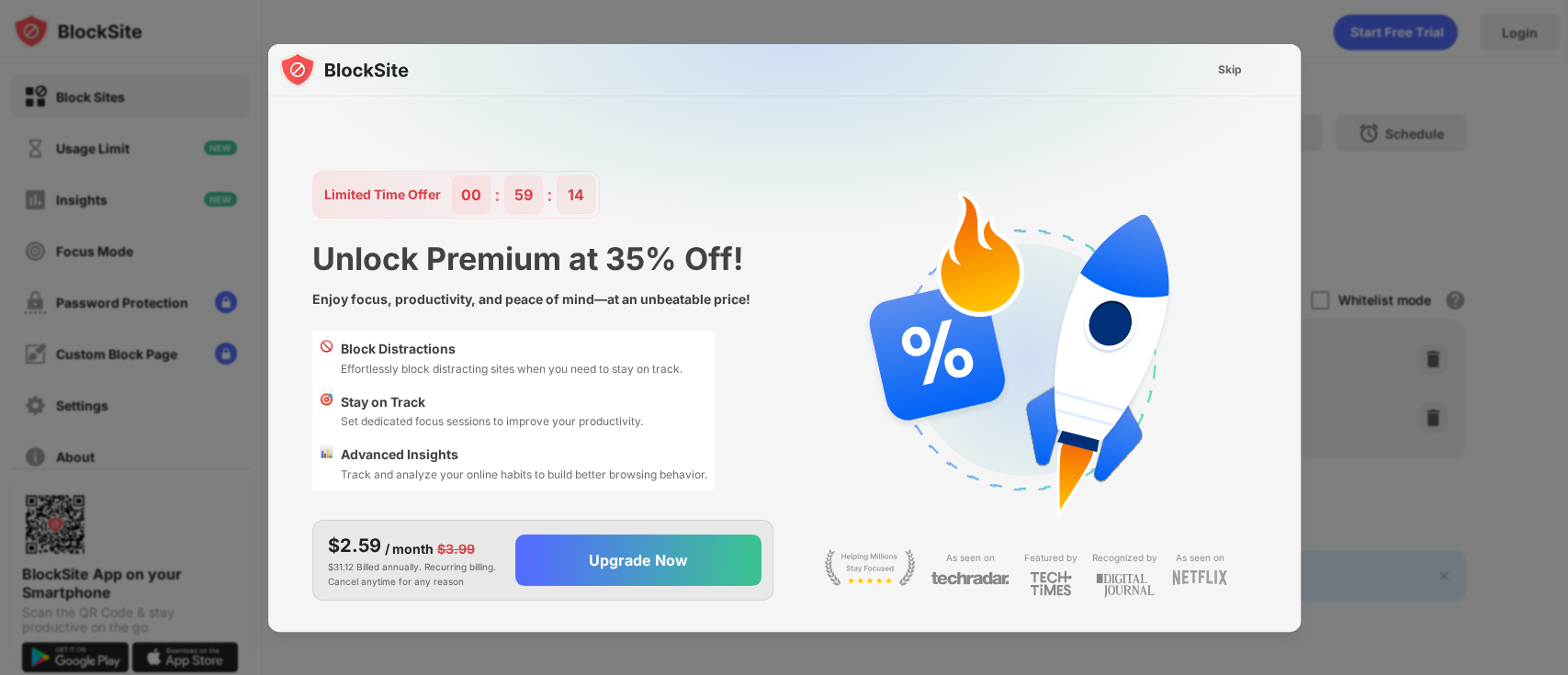 scroll, scrollTop: 17, scrollLeft: 0, axis: vertical 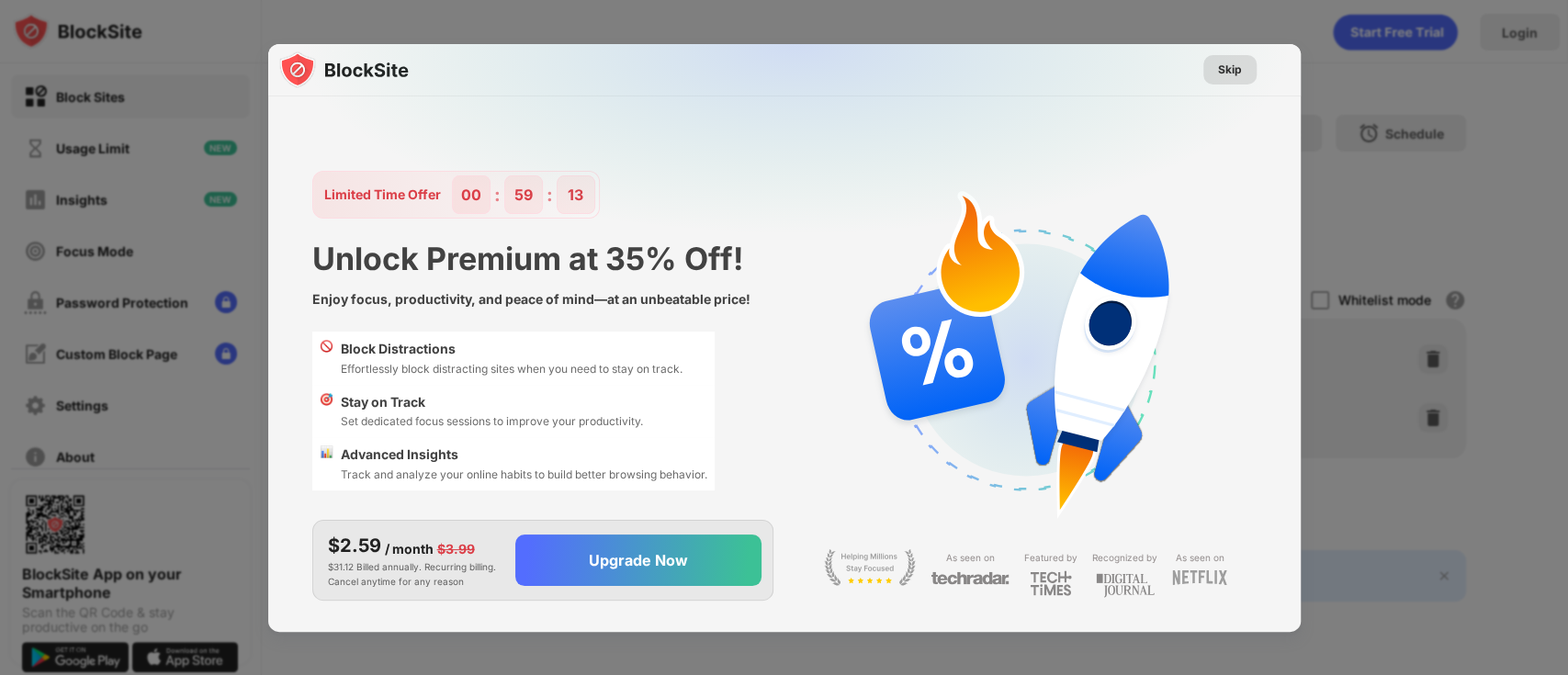 click at bounding box center (795, 226) 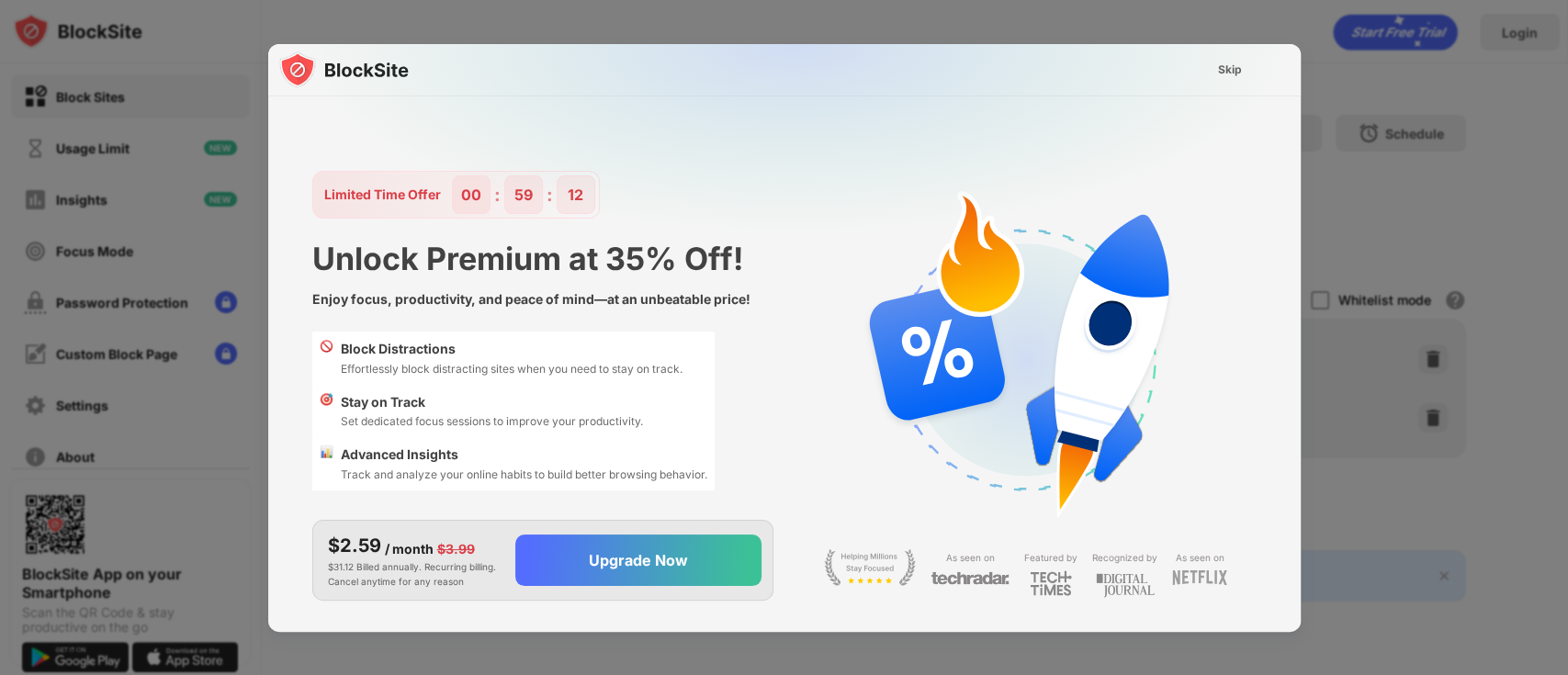 scroll, scrollTop: 0, scrollLeft: 0, axis: both 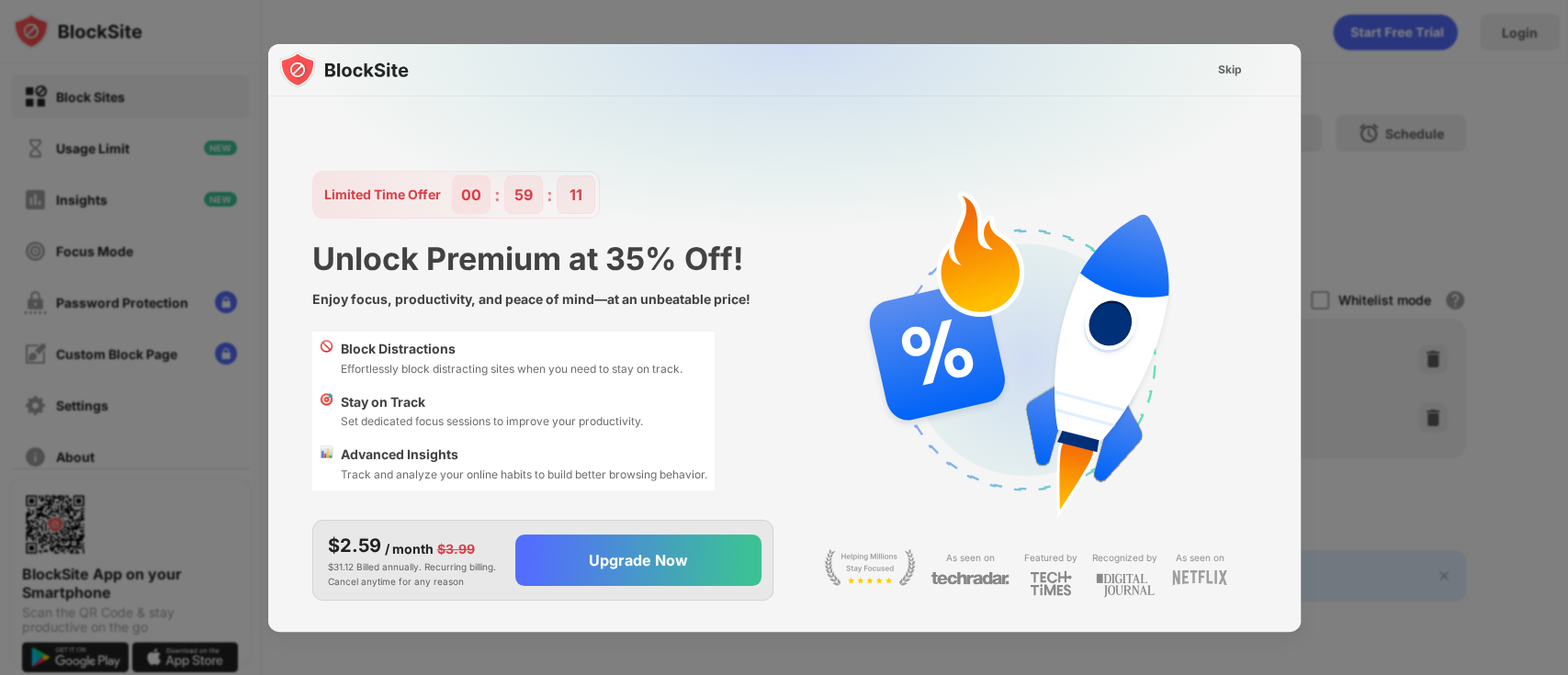 click on "Skip" at bounding box center [1230, 70] 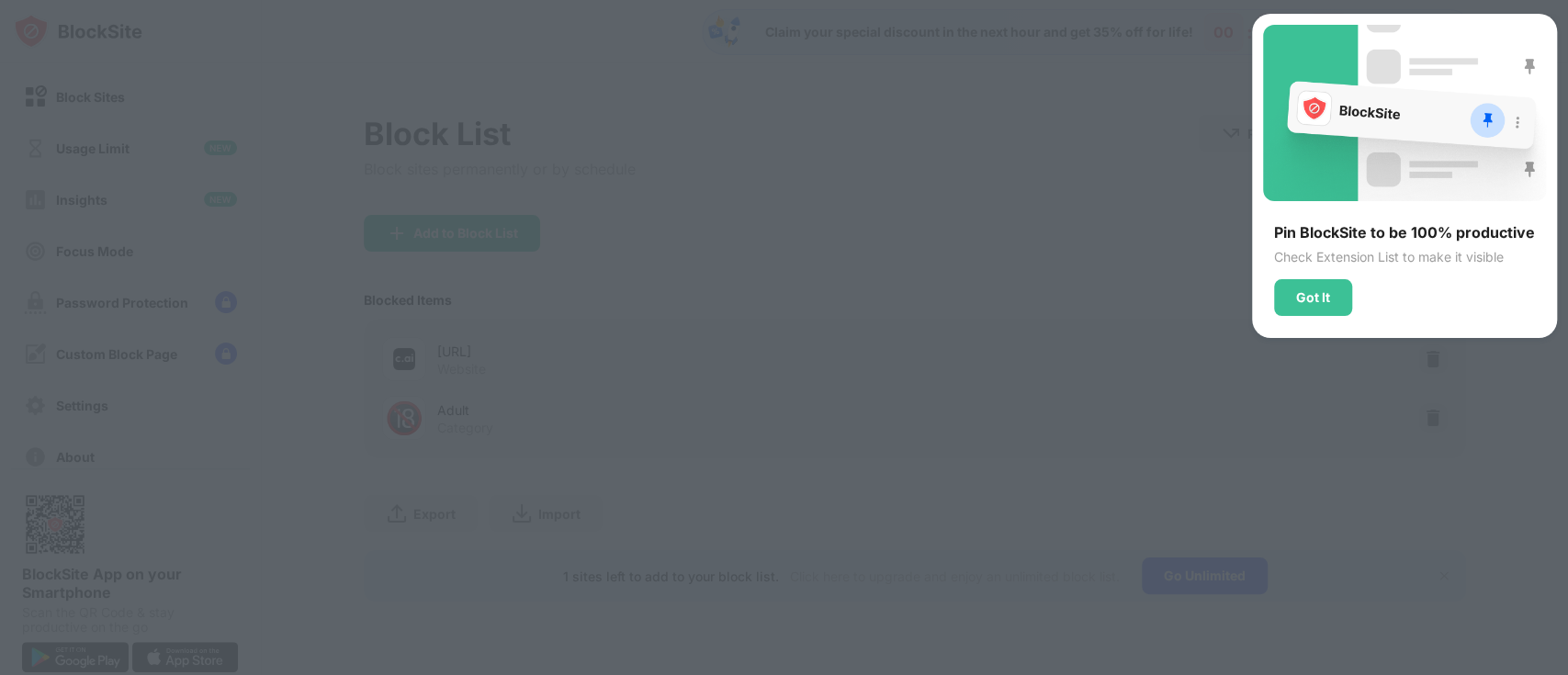 click at bounding box center (784, 337) 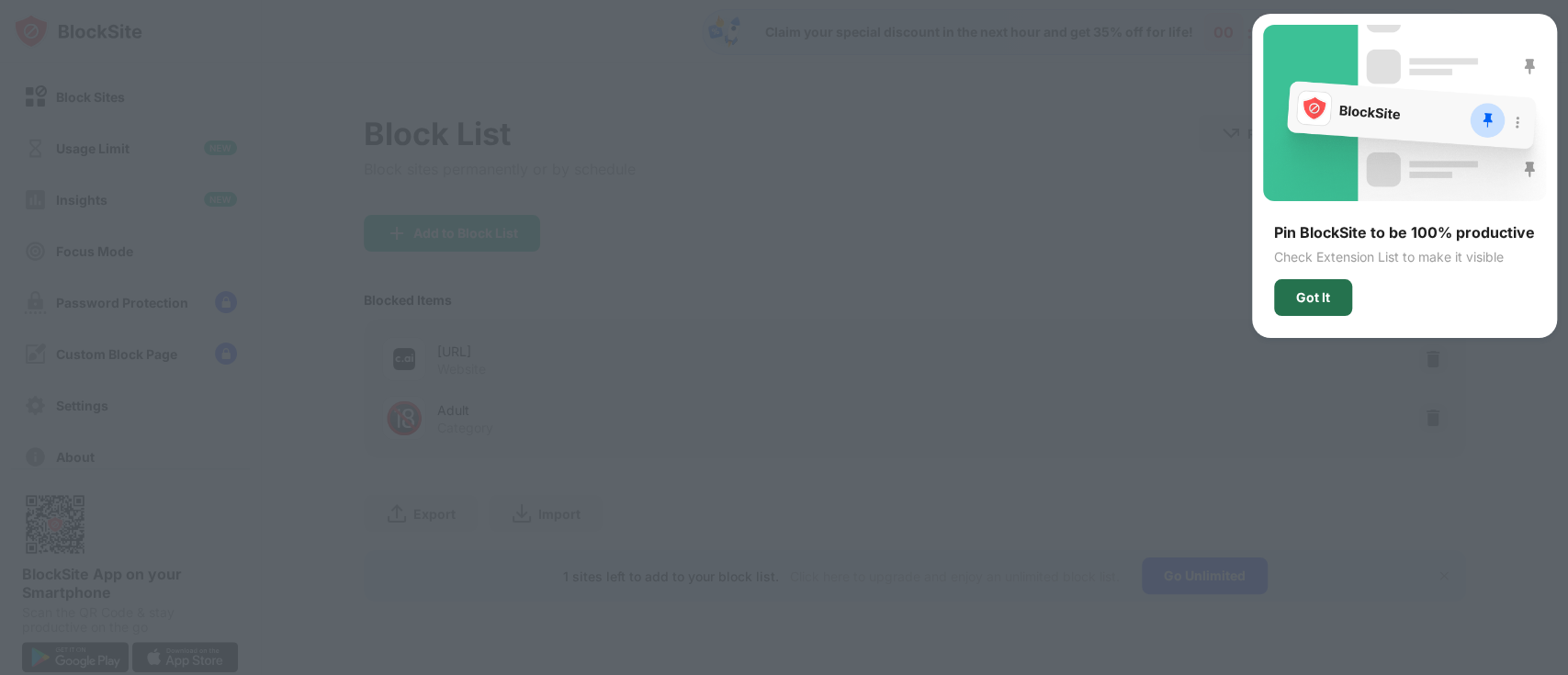 click on "Got It" at bounding box center (1313, 298) 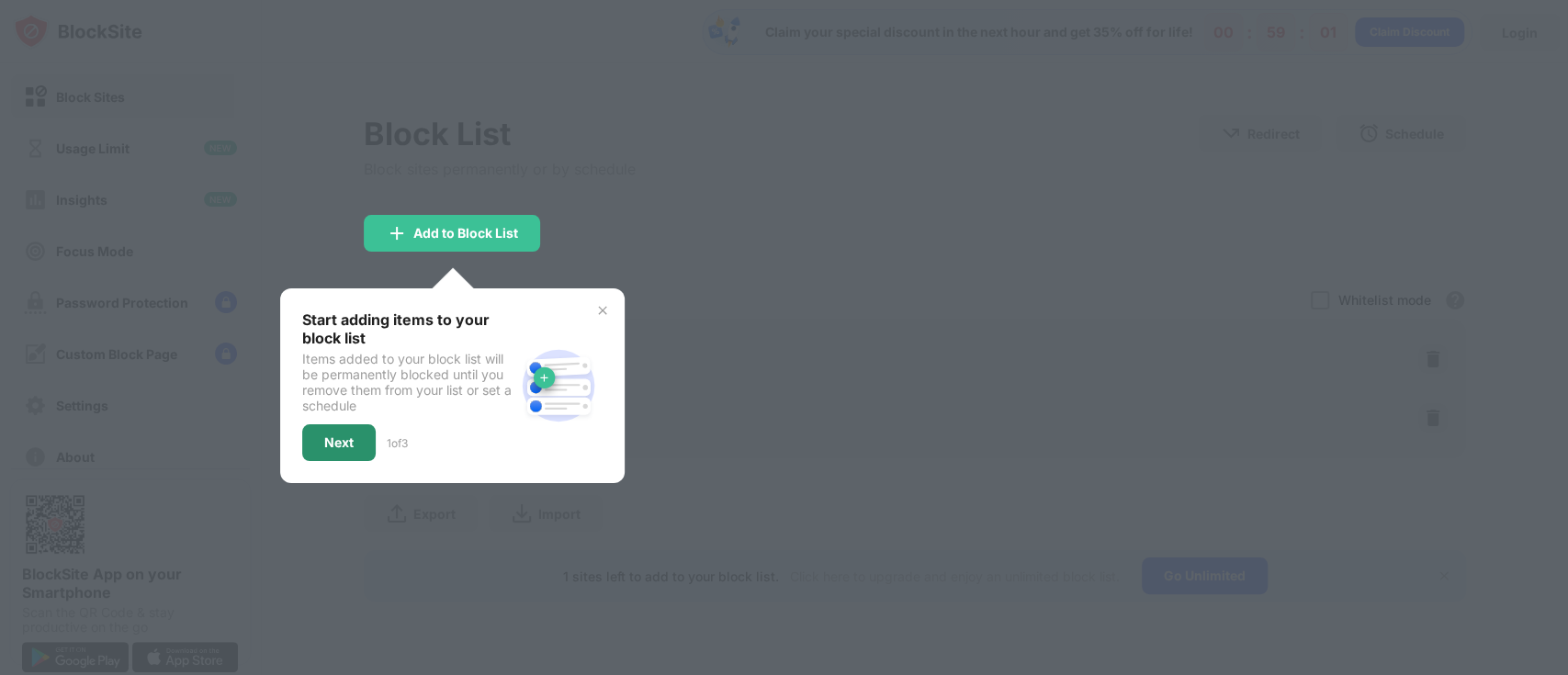 click on "Next" at bounding box center [339, 443] 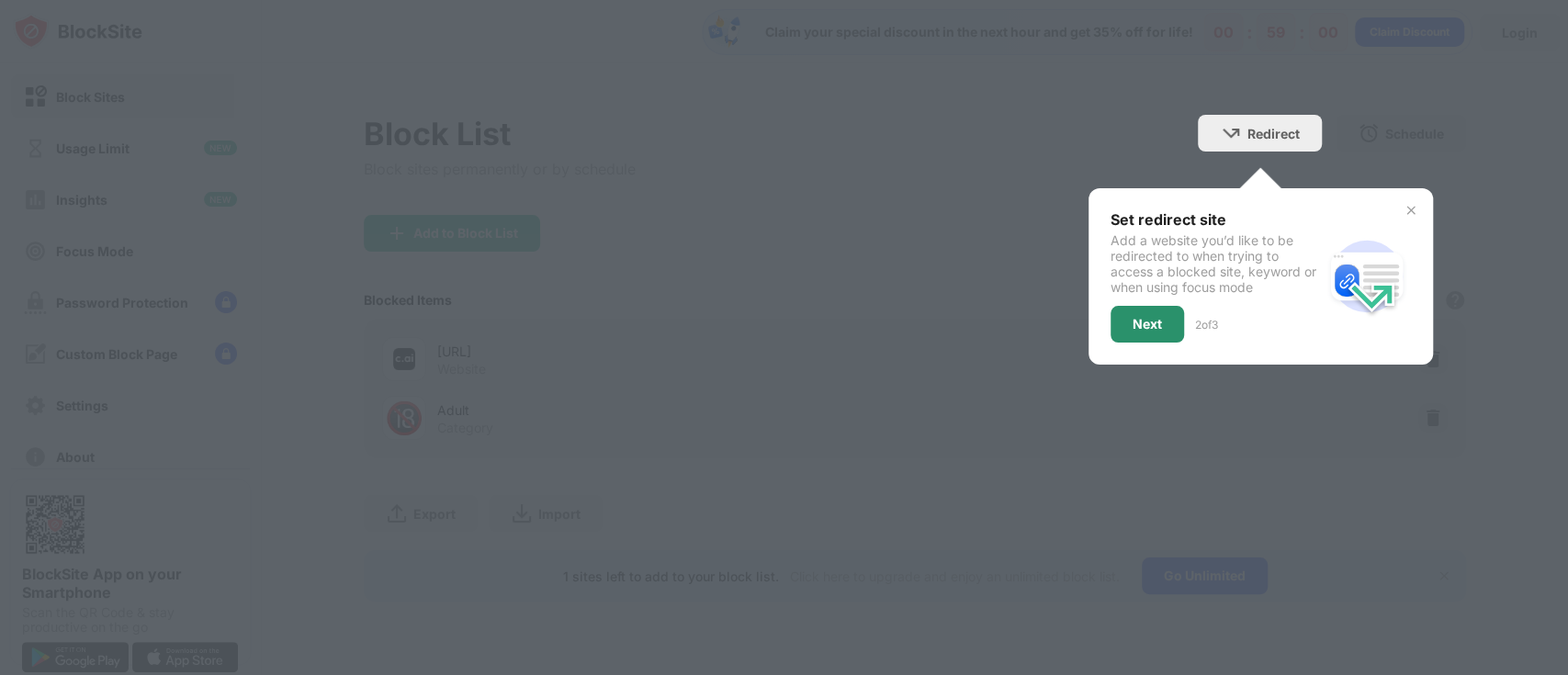 click on "Next" at bounding box center (1147, 324) 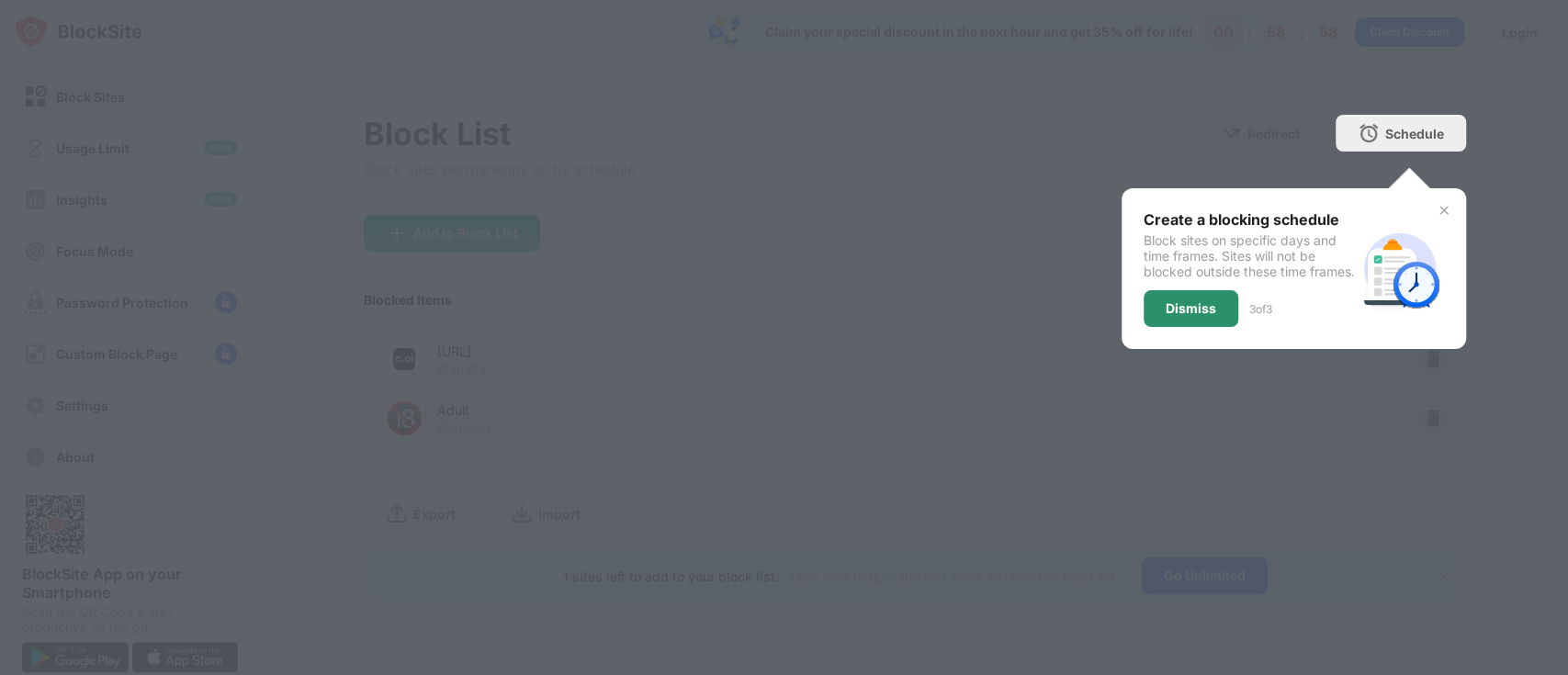 click on "Dismiss" at bounding box center [1190, 309] 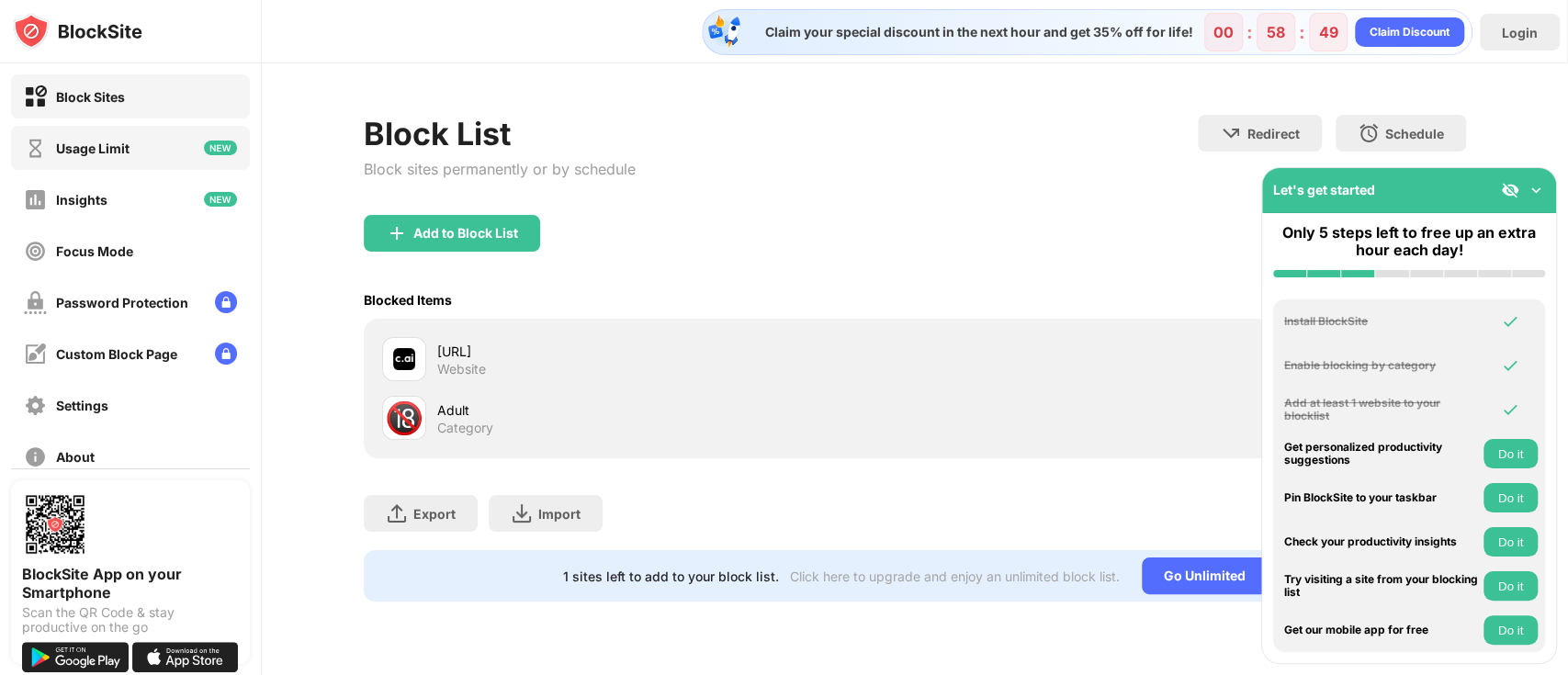 click on "Usage Limit" at bounding box center (93, 148) 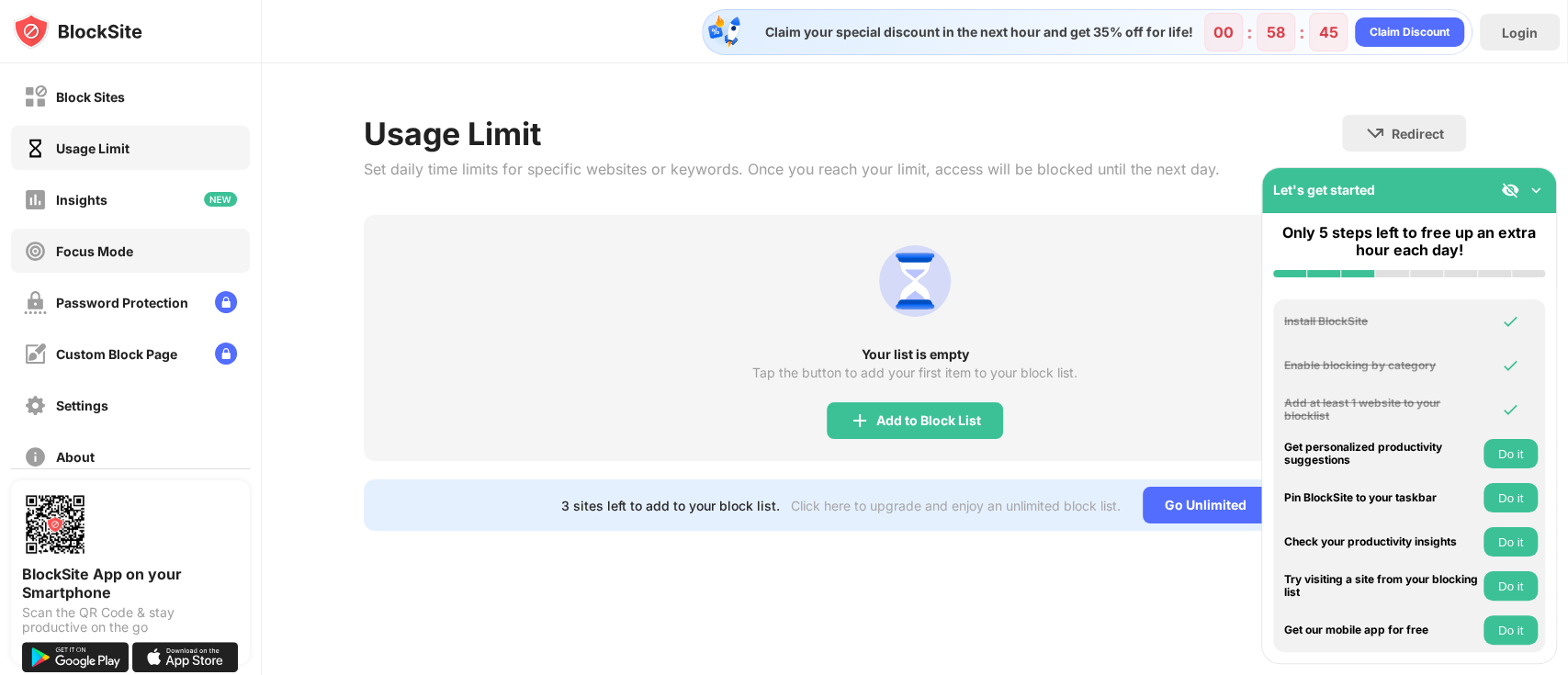 click on "Insights" at bounding box center (130, 199) 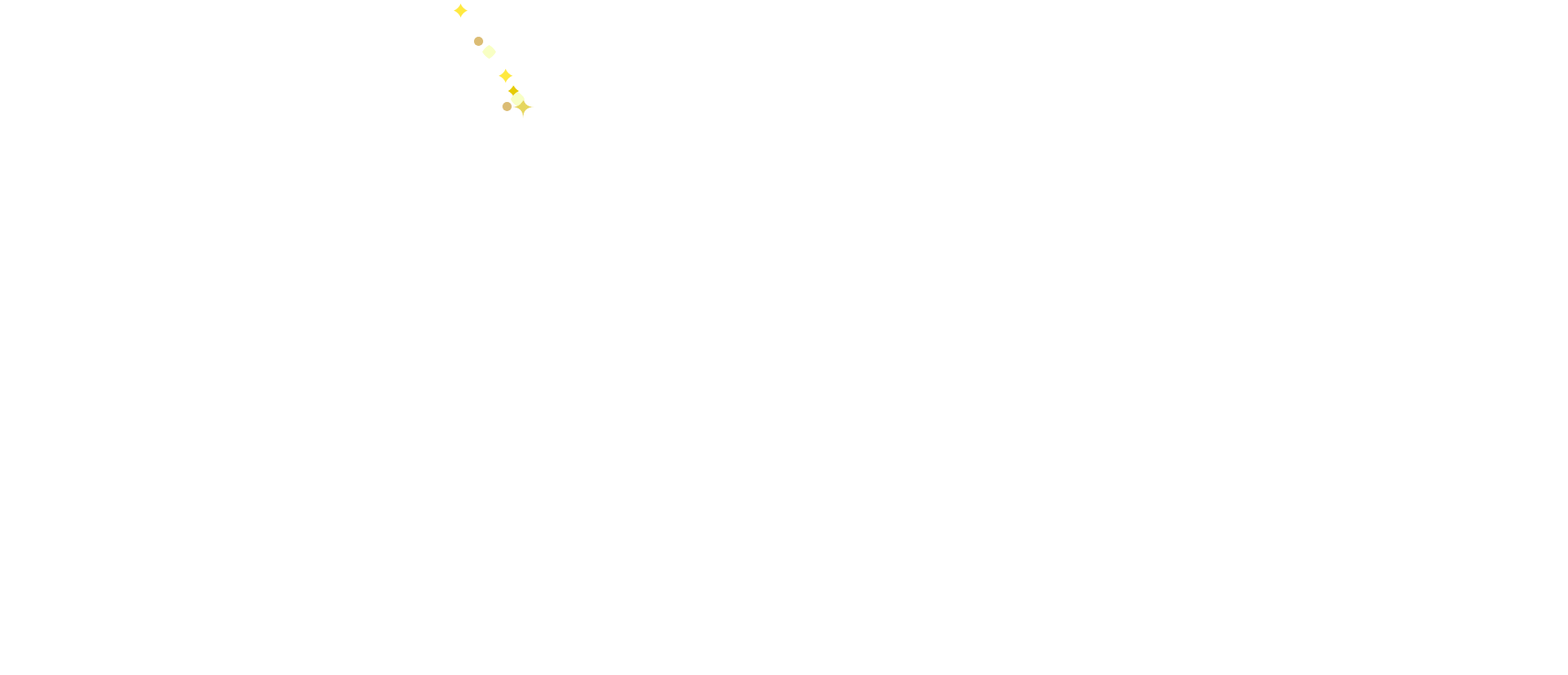 scroll, scrollTop: 0, scrollLeft: 0, axis: both 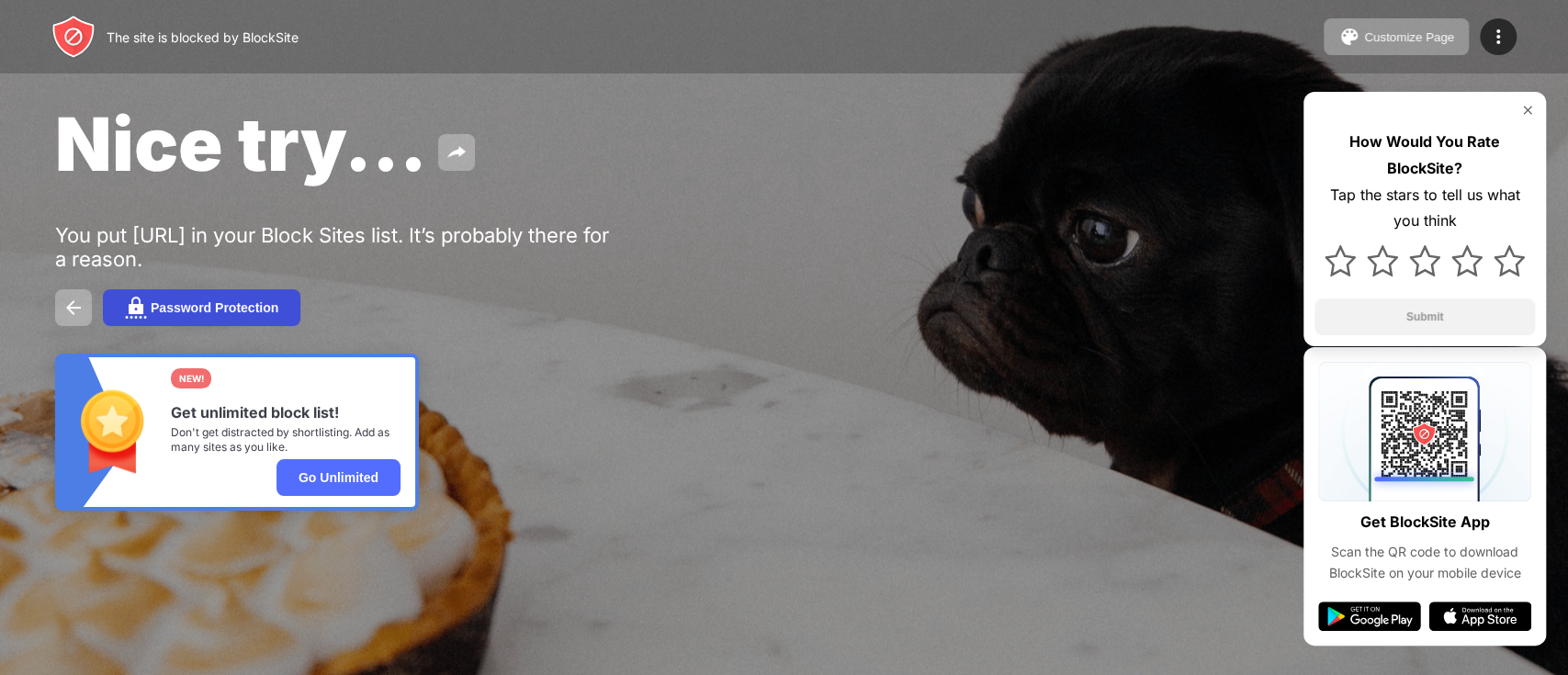 click on "Password Protection" at bounding box center [214, 308] 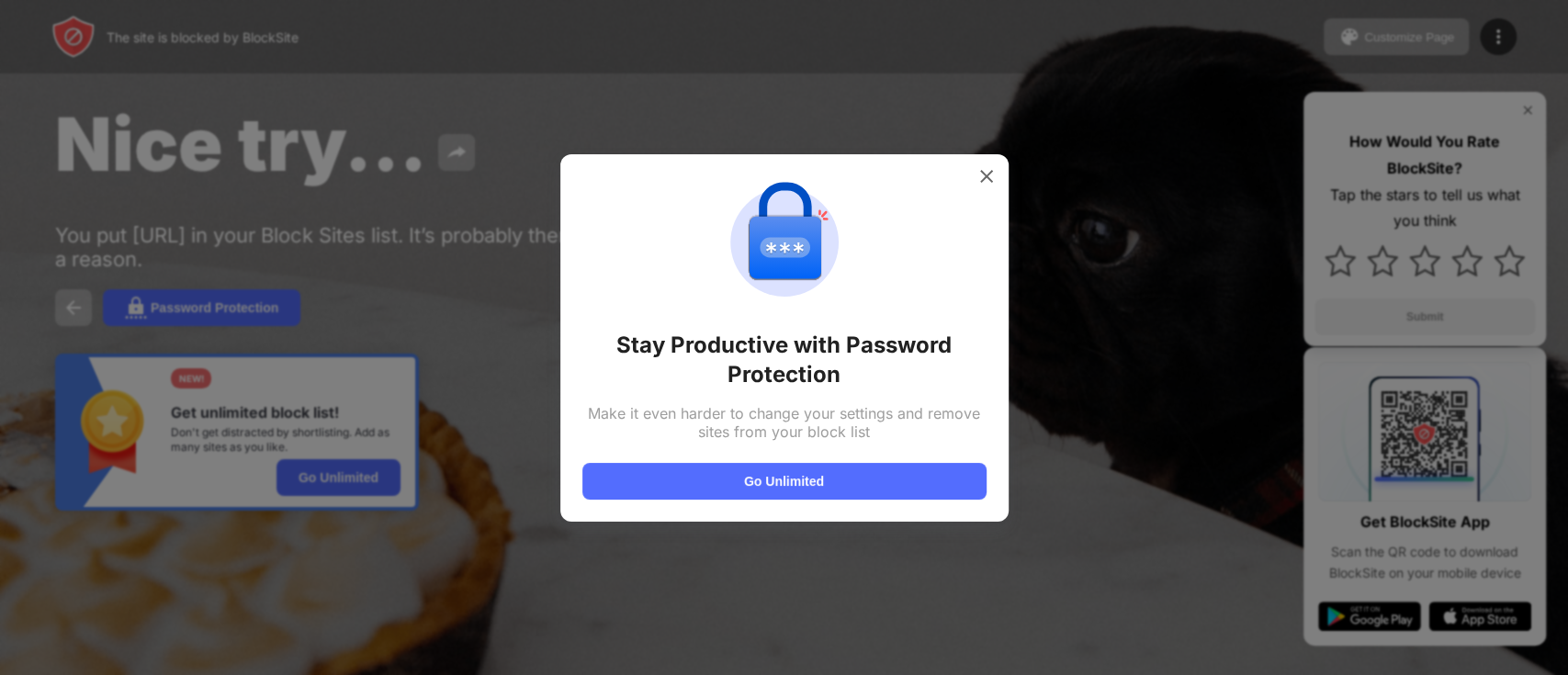 drag, startPoint x: 737, startPoint y: 479, endPoint x: 1102, endPoint y: 330, distance: 394.24104 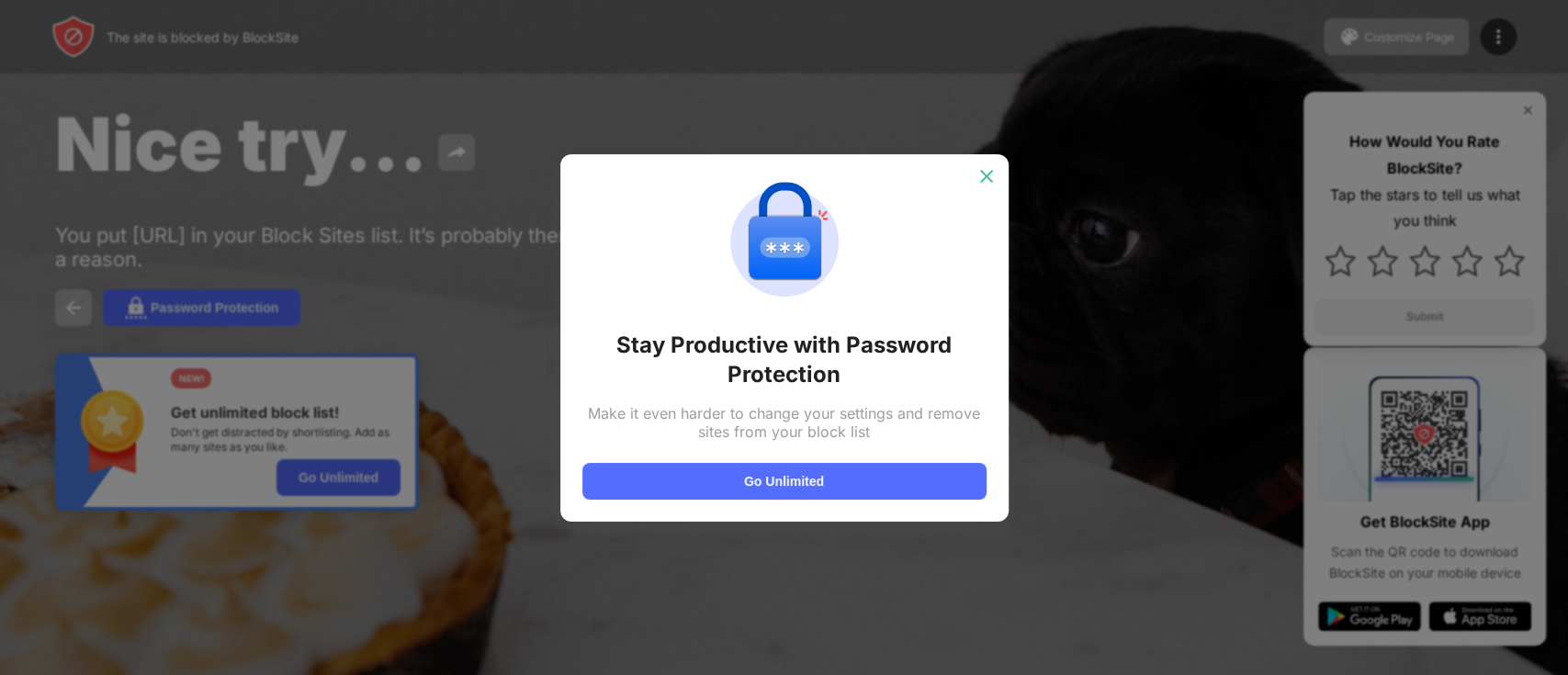 click at bounding box center [987, 176] 